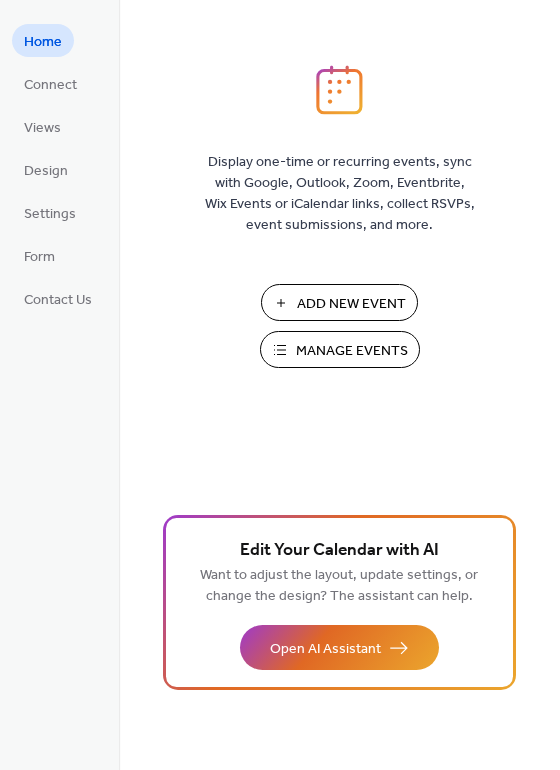 scroll, scrollTop: 0, scrollLeft: 0, axis: both 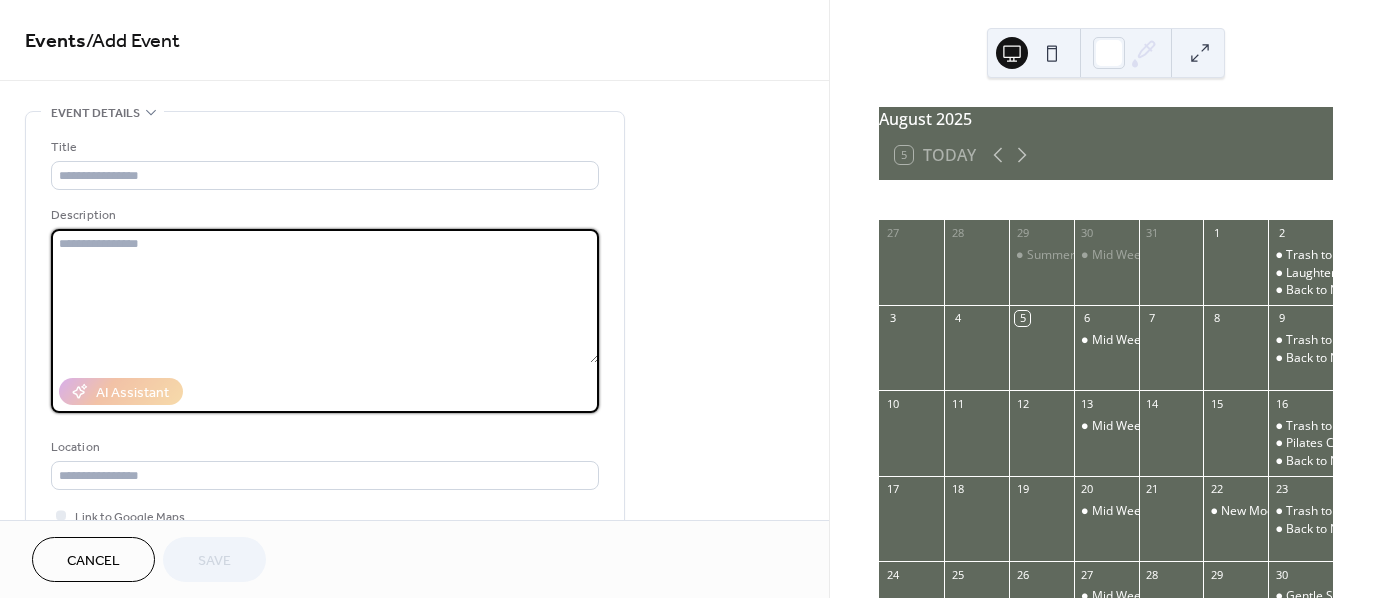 paste on "**********" 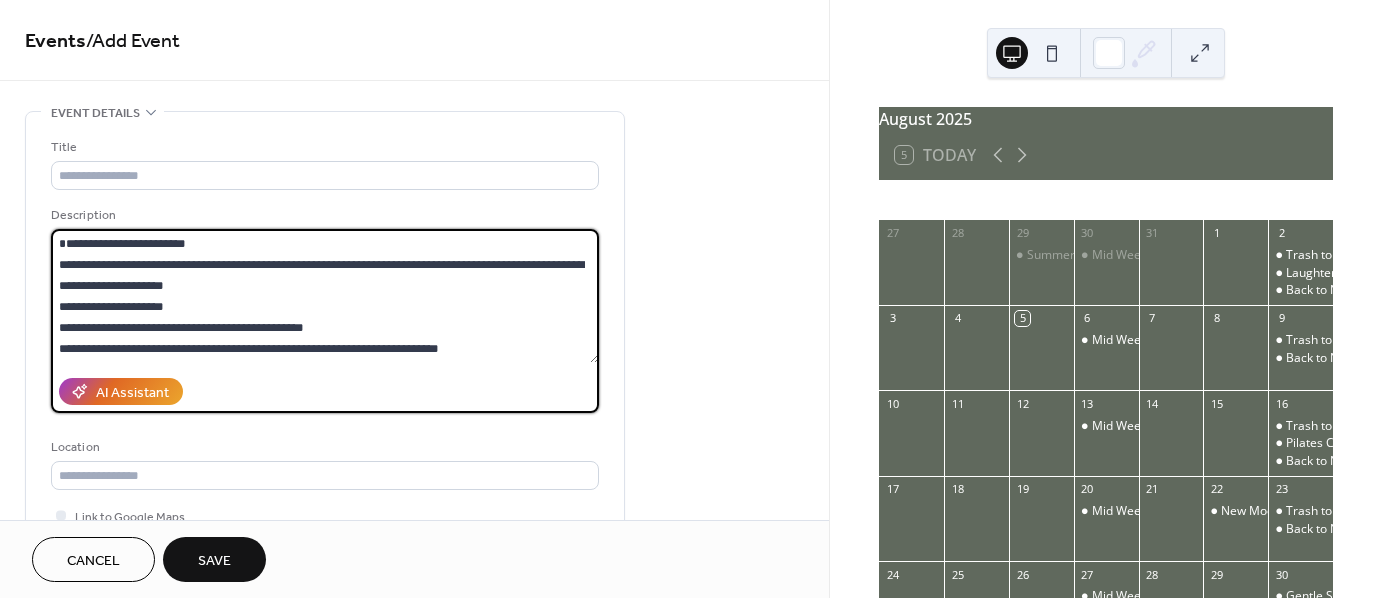click on "**********" at bounding box center (325, 296) 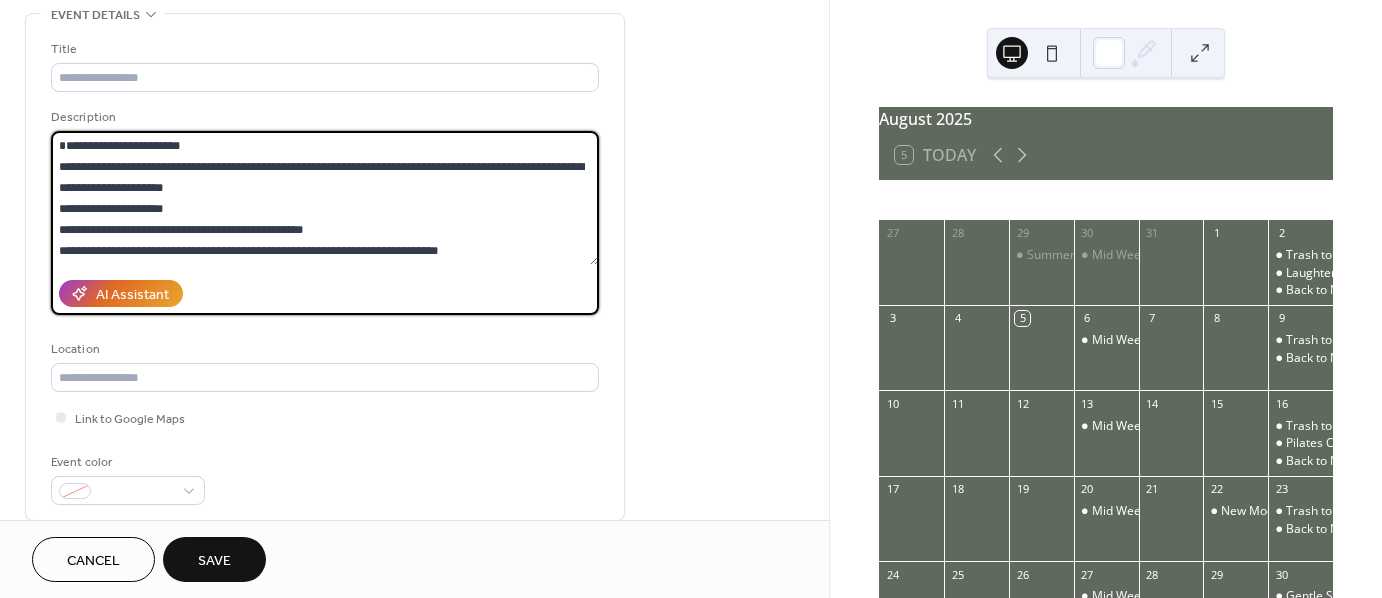 scroll, scrollTop: 100, scrollLeft: 0, axis: vertical 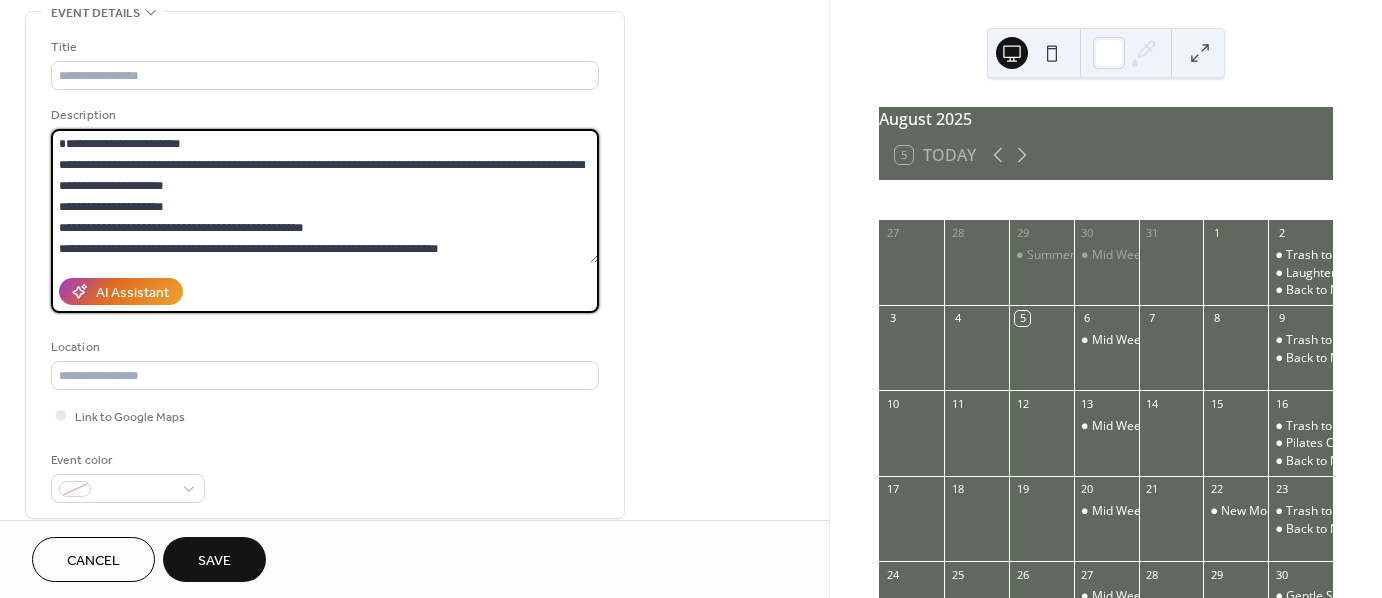 click on "**********" at bounding box center (325, 196) 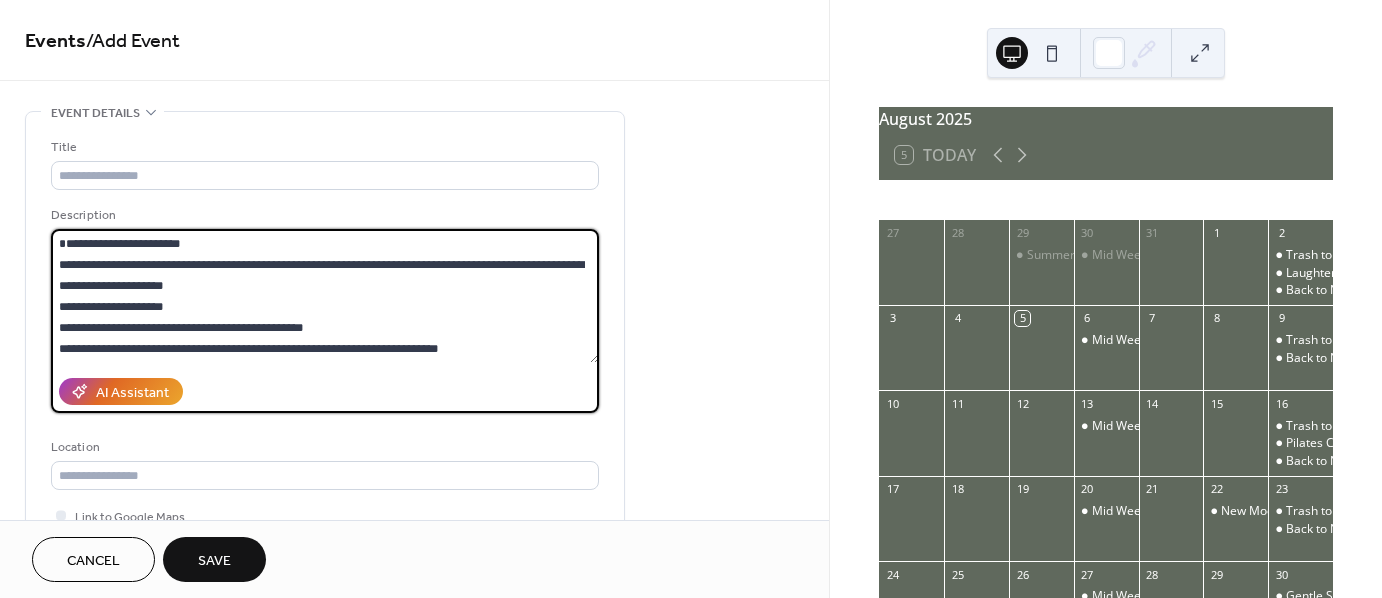 click on "**********" at bounding box center (325, 296) 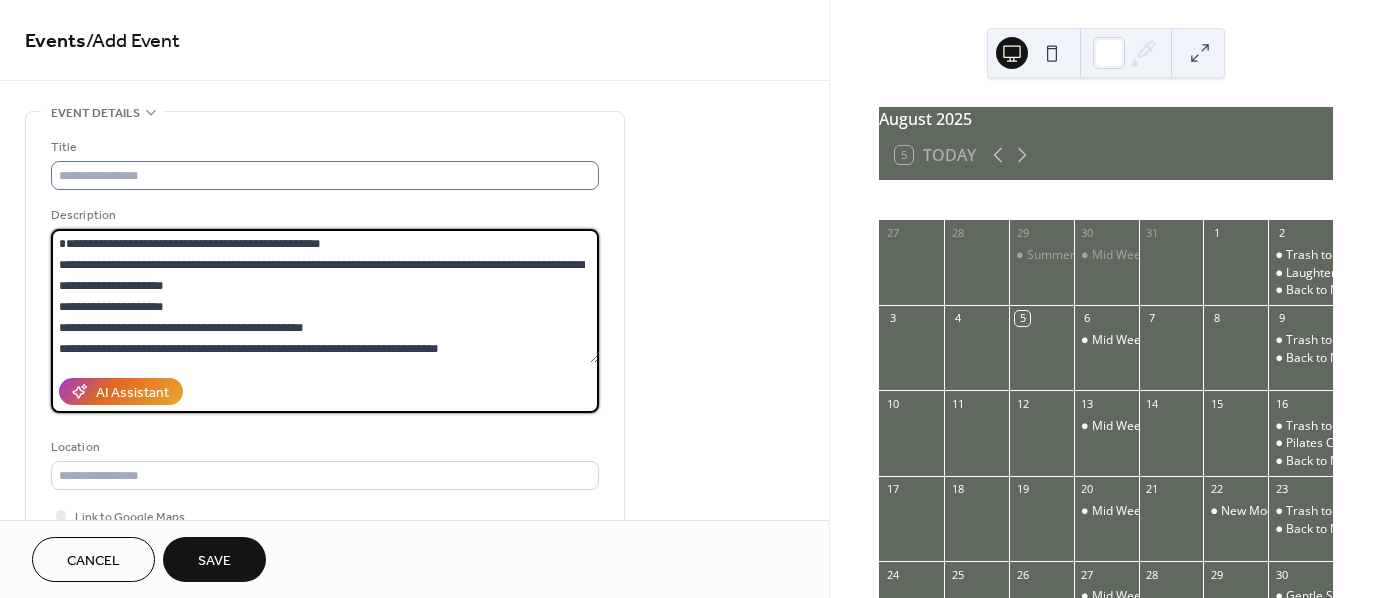 type on "**********" 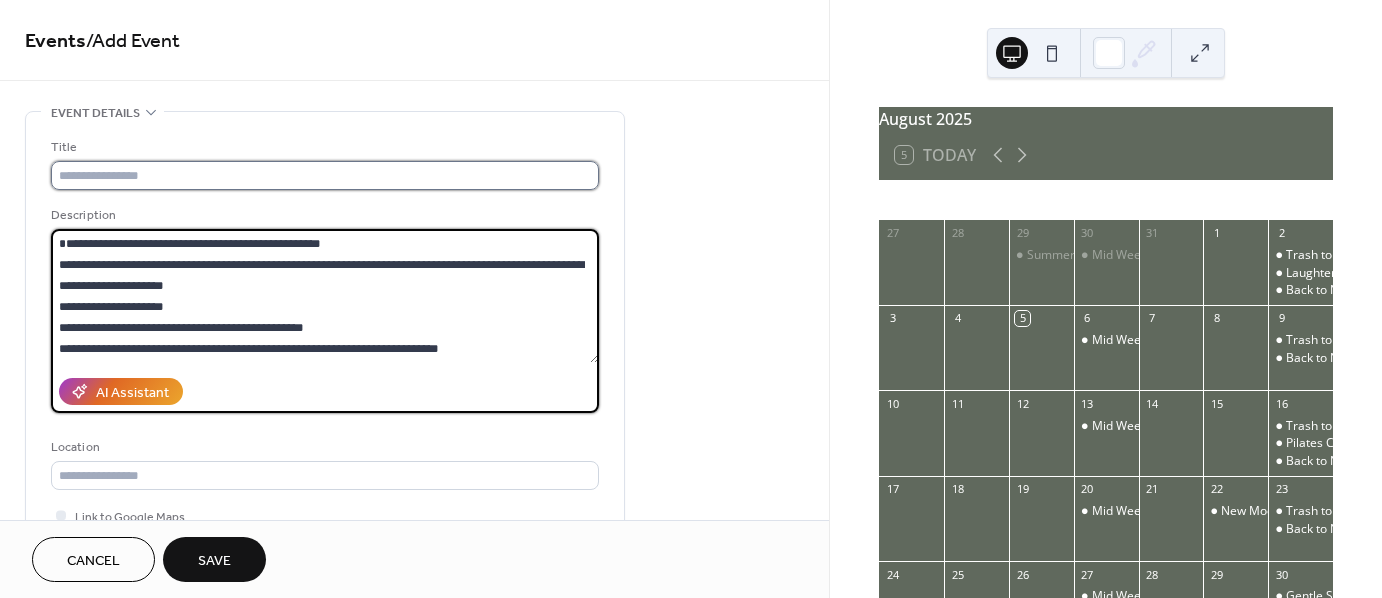 click at bounding box center (325, 175) 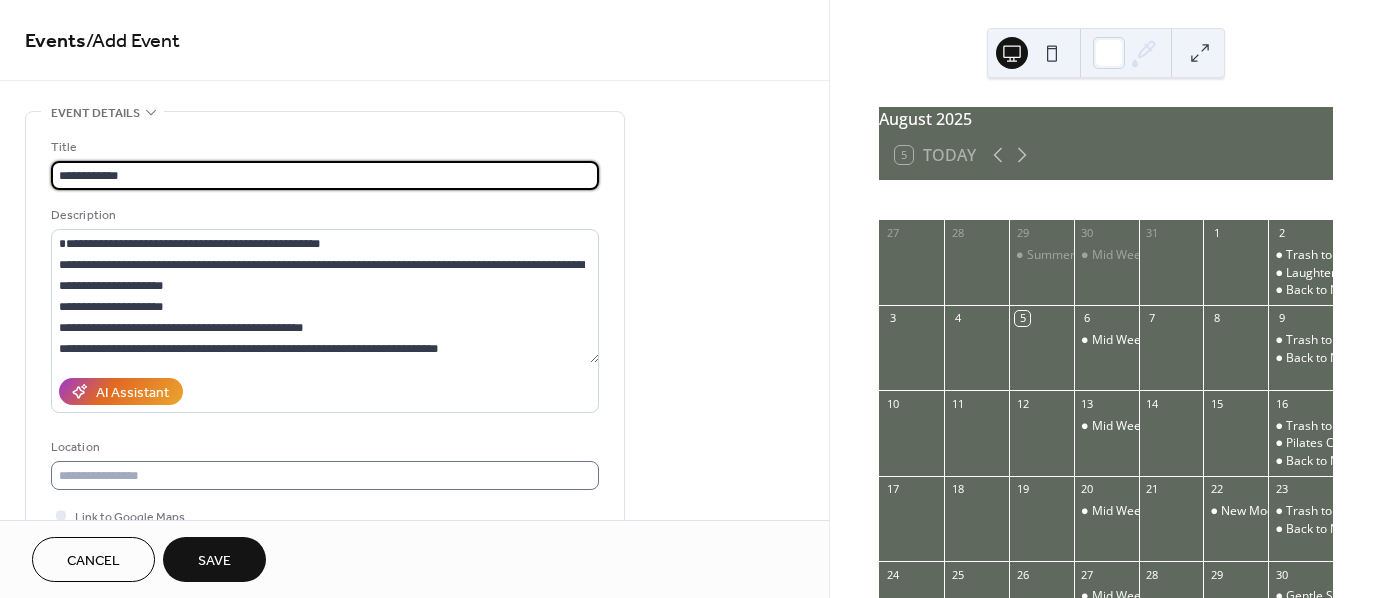 type on "**********" 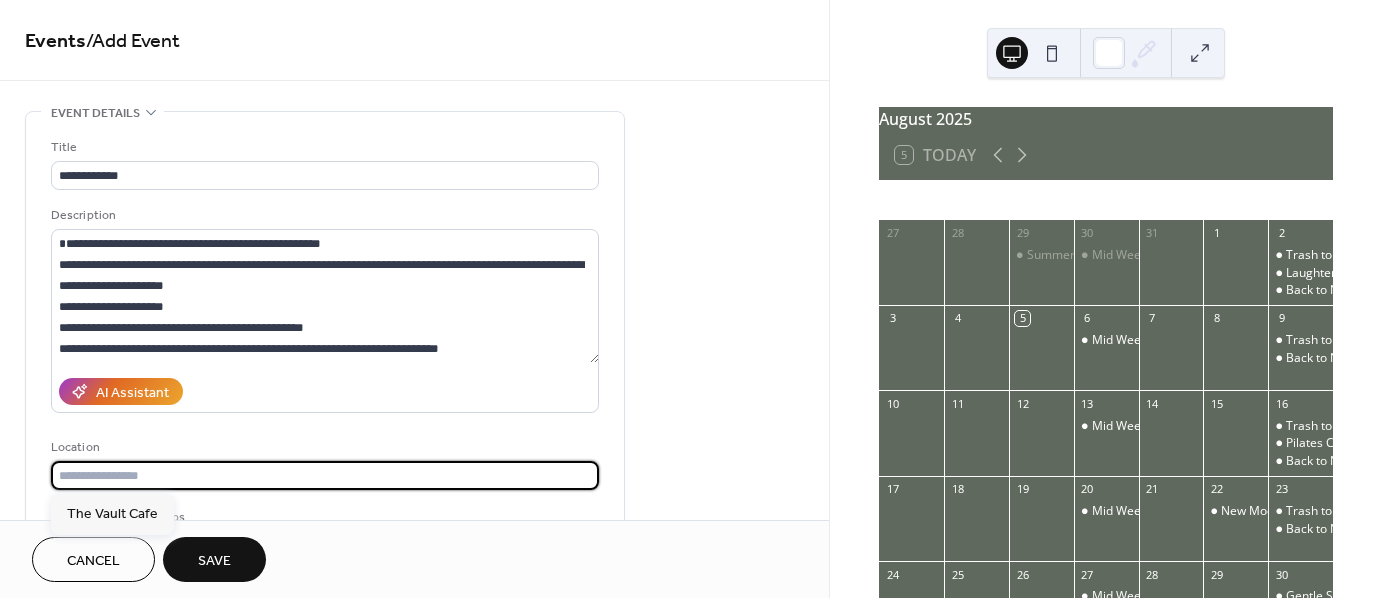 click at bounding box center (325, 475) 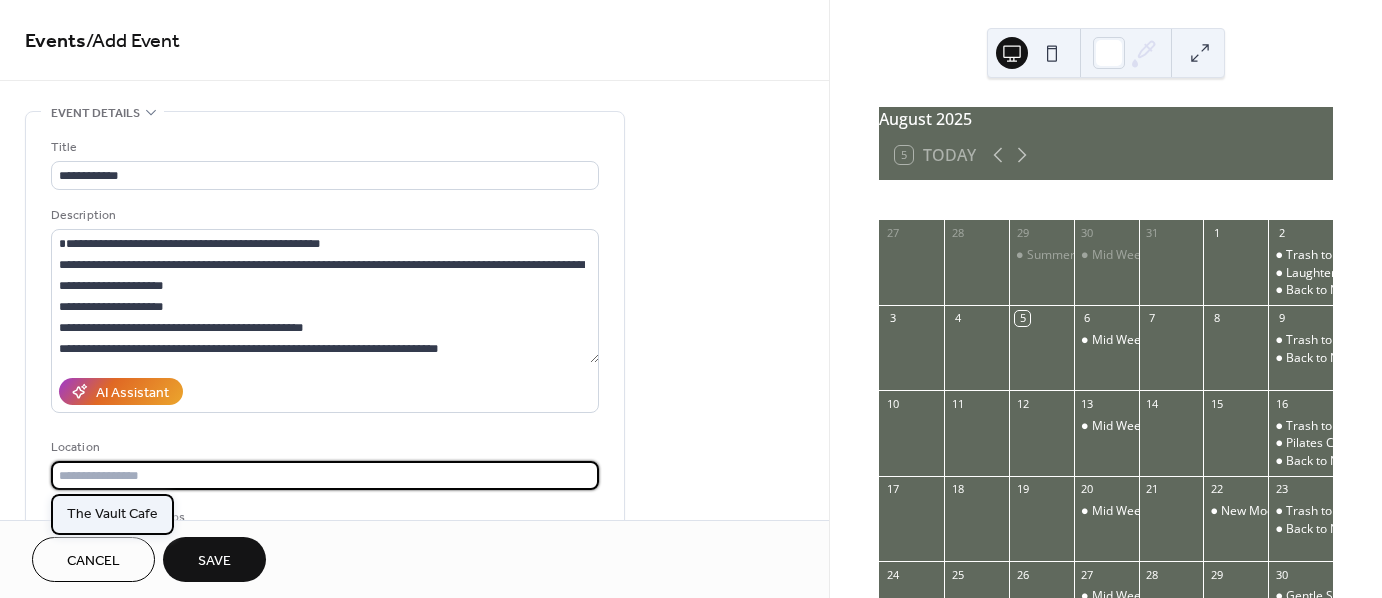 click on "The Vault Cafe" at bounding box center [112, 513] 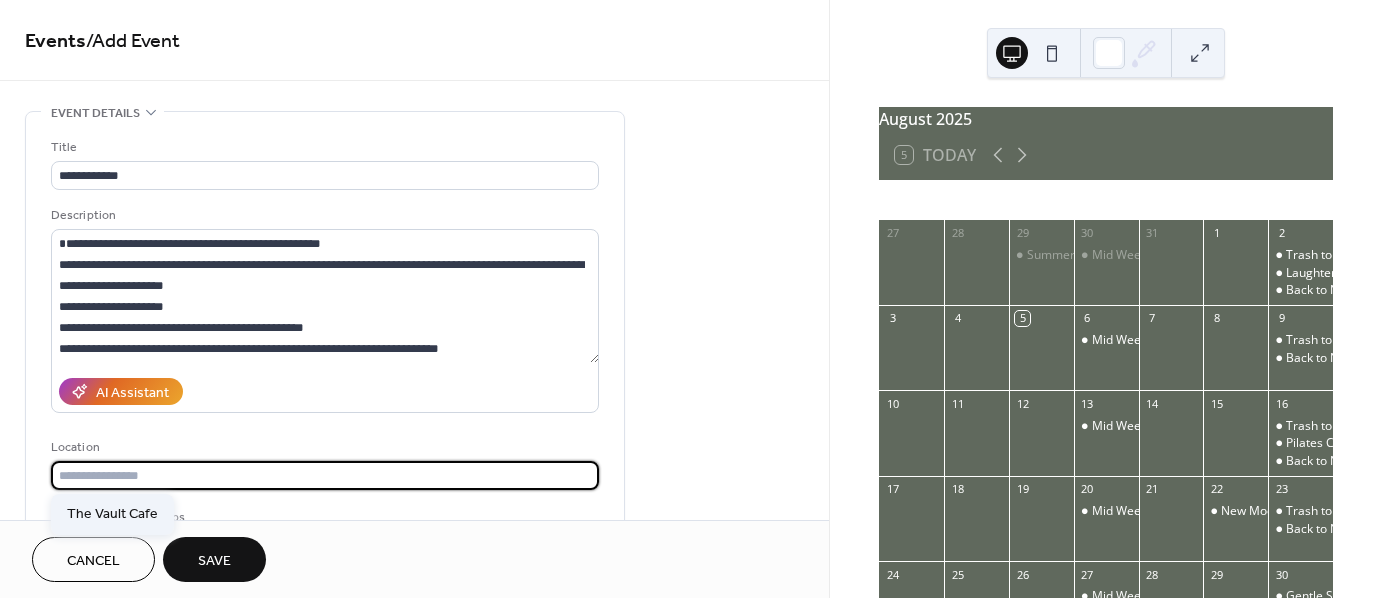 type on "**********" 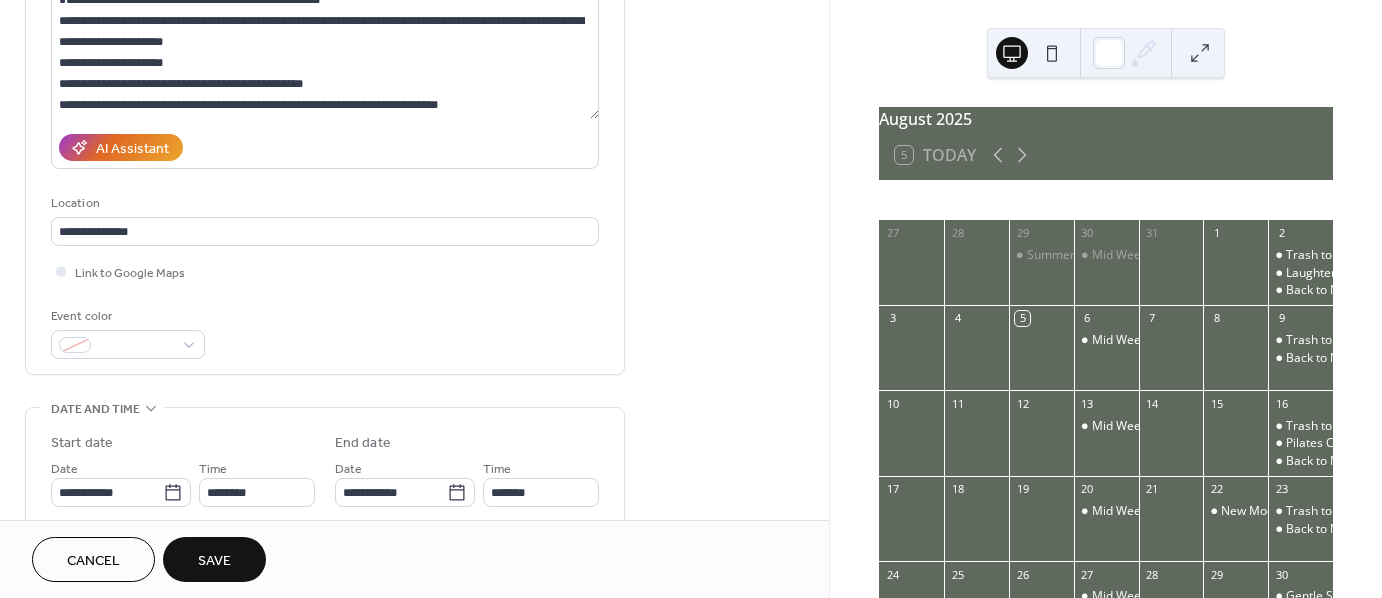 scroll, scrollTop: 300, scrollLeft: 0, axis: vertical 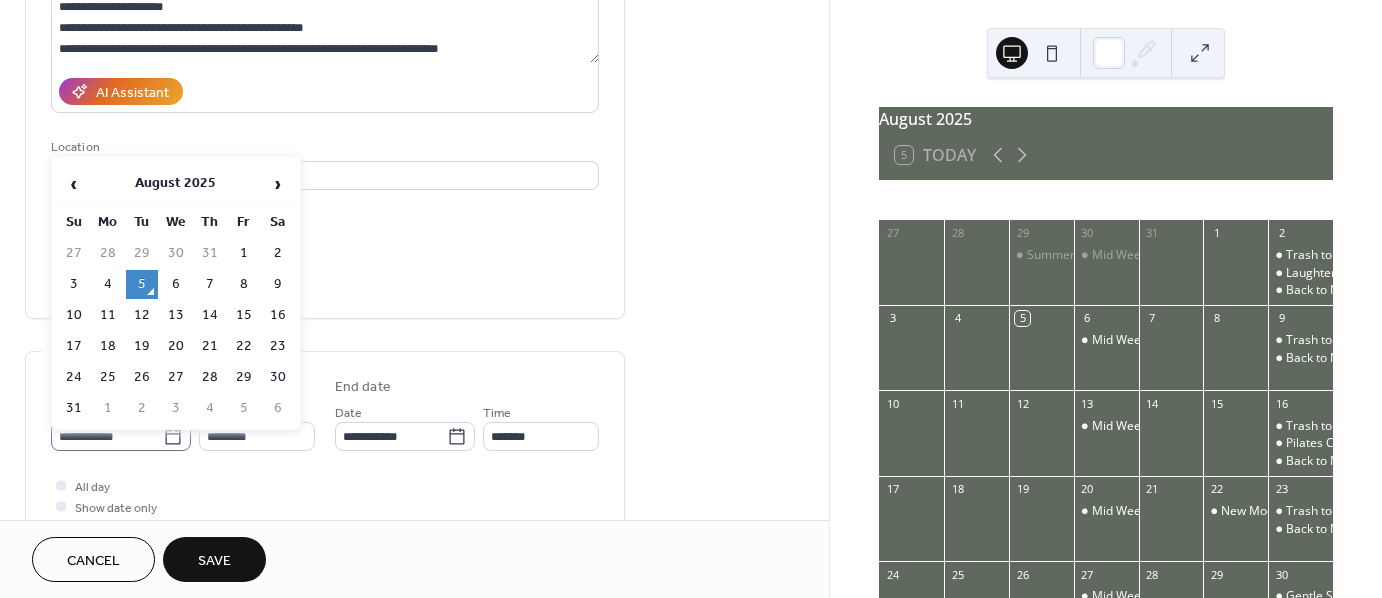 click on "**********" at bounding box center (121, 436) 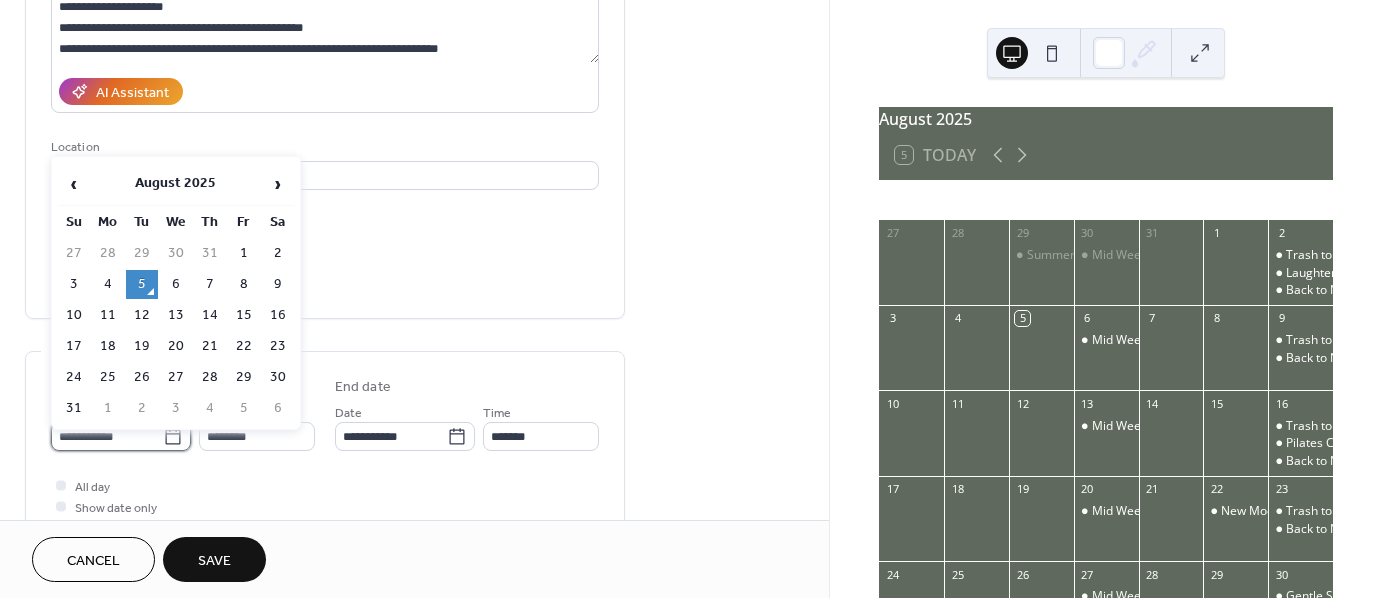 click on "**********" at bounding box center (107, 436) 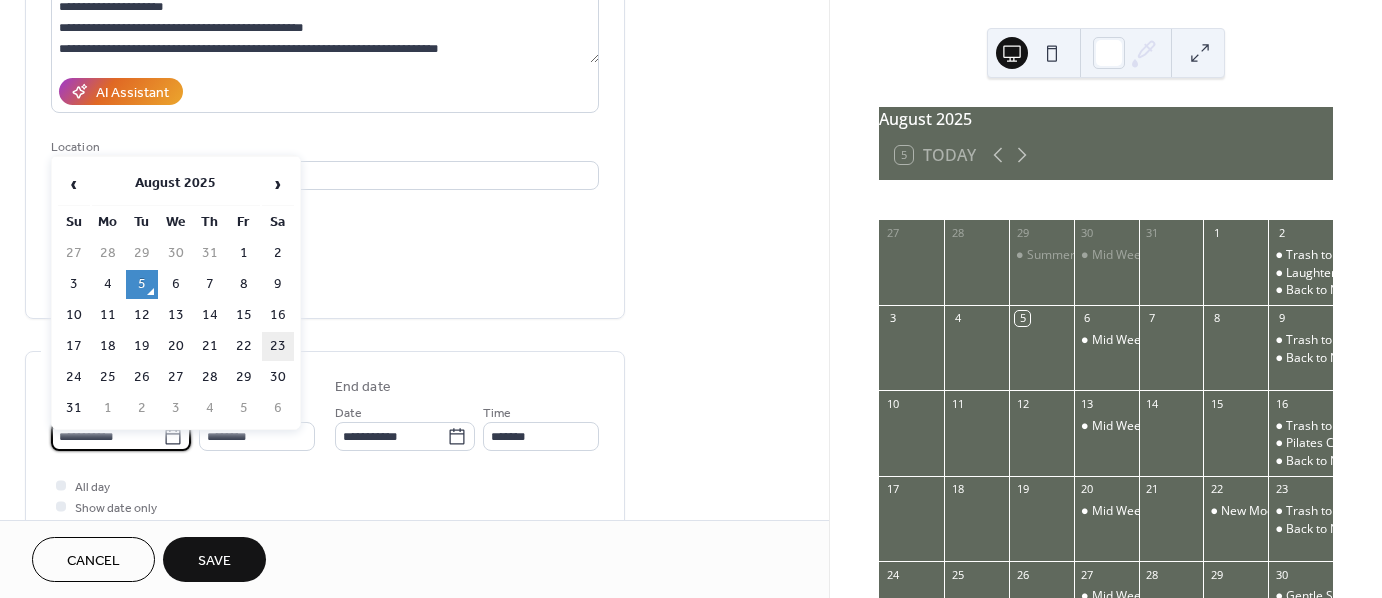 click on "23" at bounding box center [278, 346] 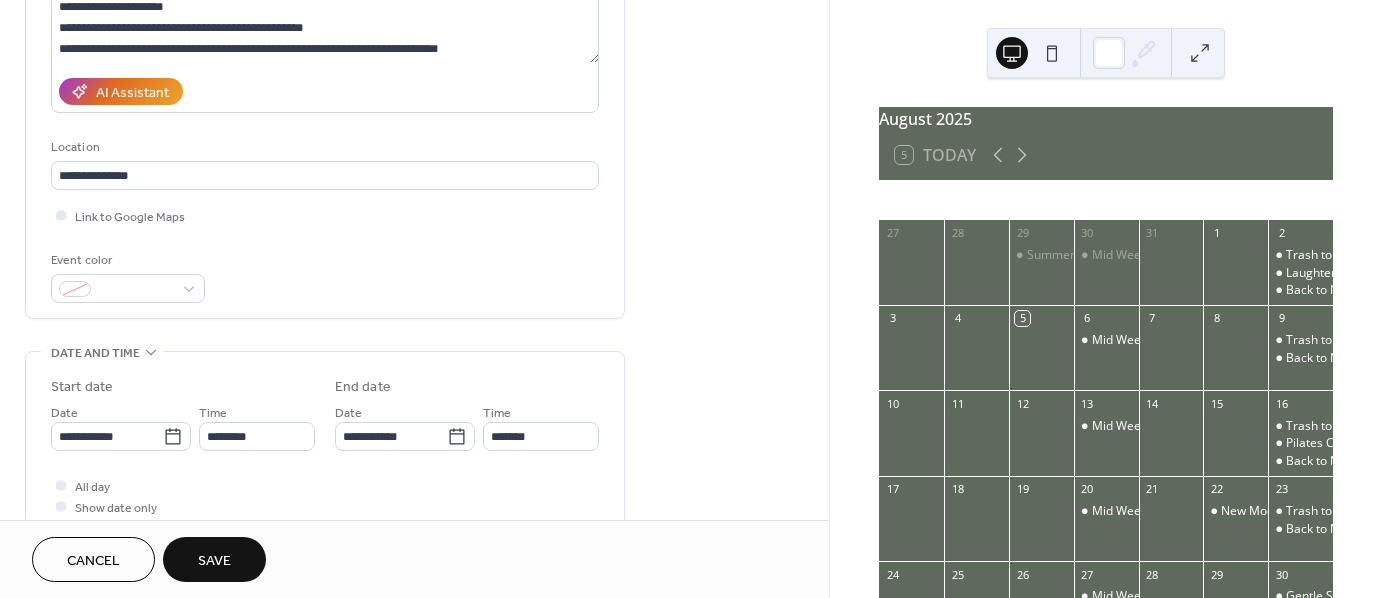 type on "**********" 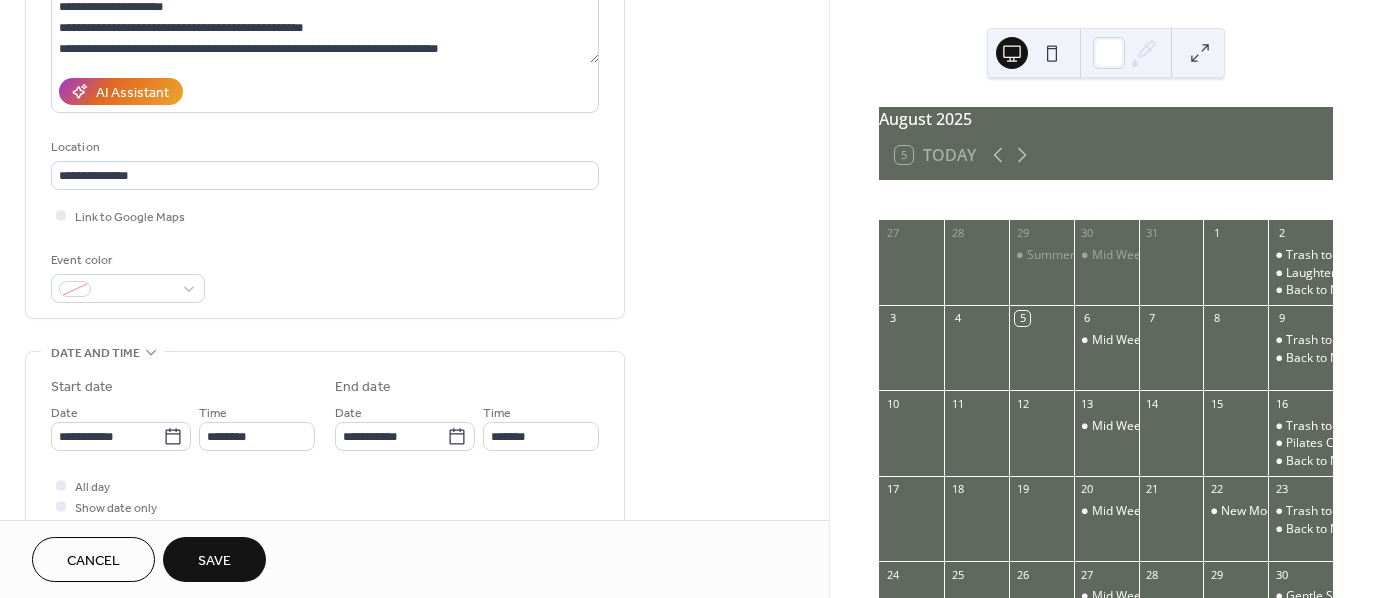 type on "**********" 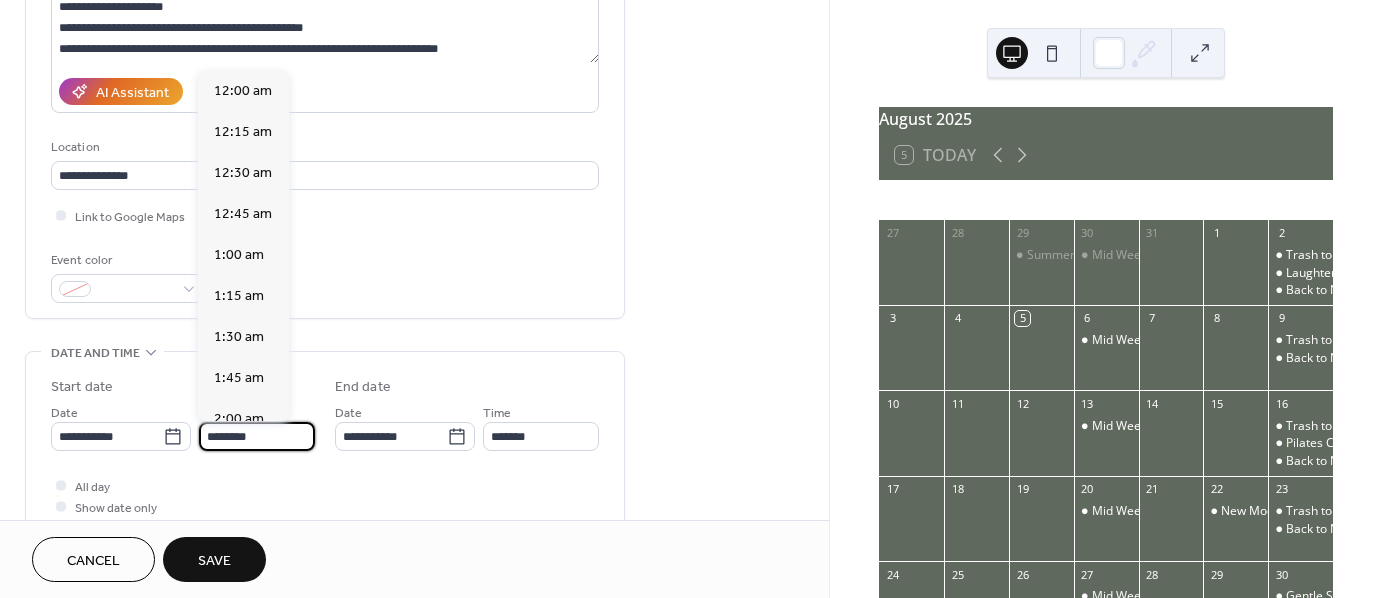 click on "********" at bounding box center [257, 436] 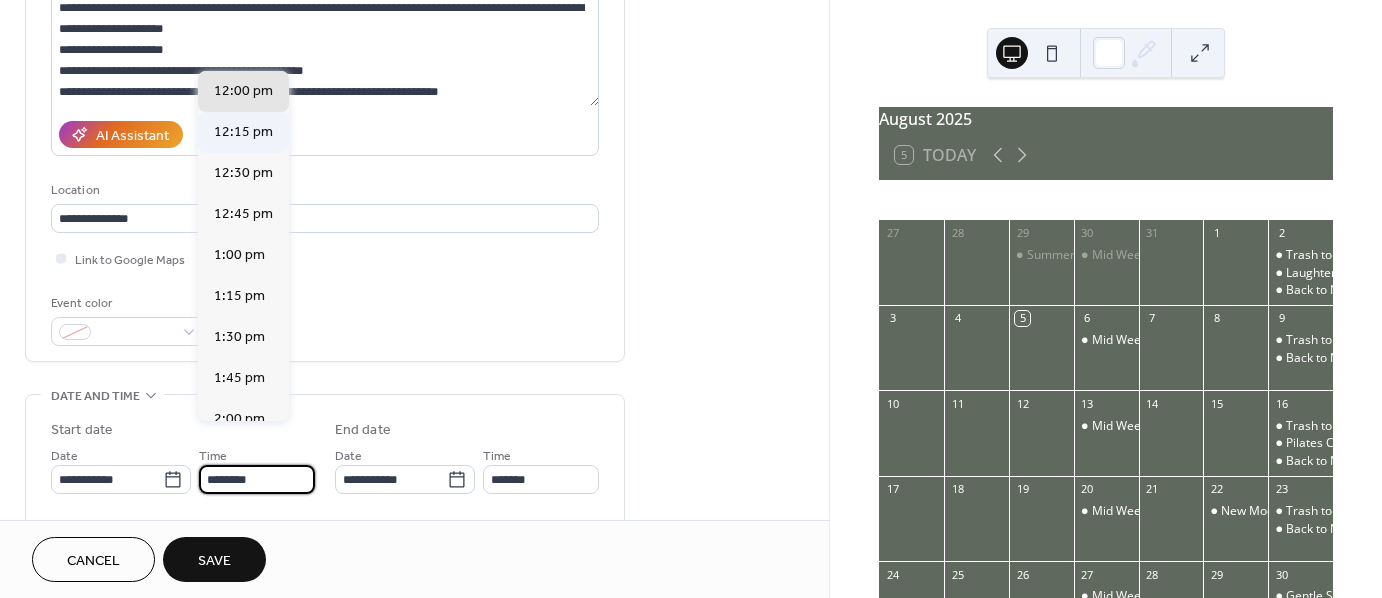 scroll, scrollTop: 100, scrollLeft: 0, axis: vertical 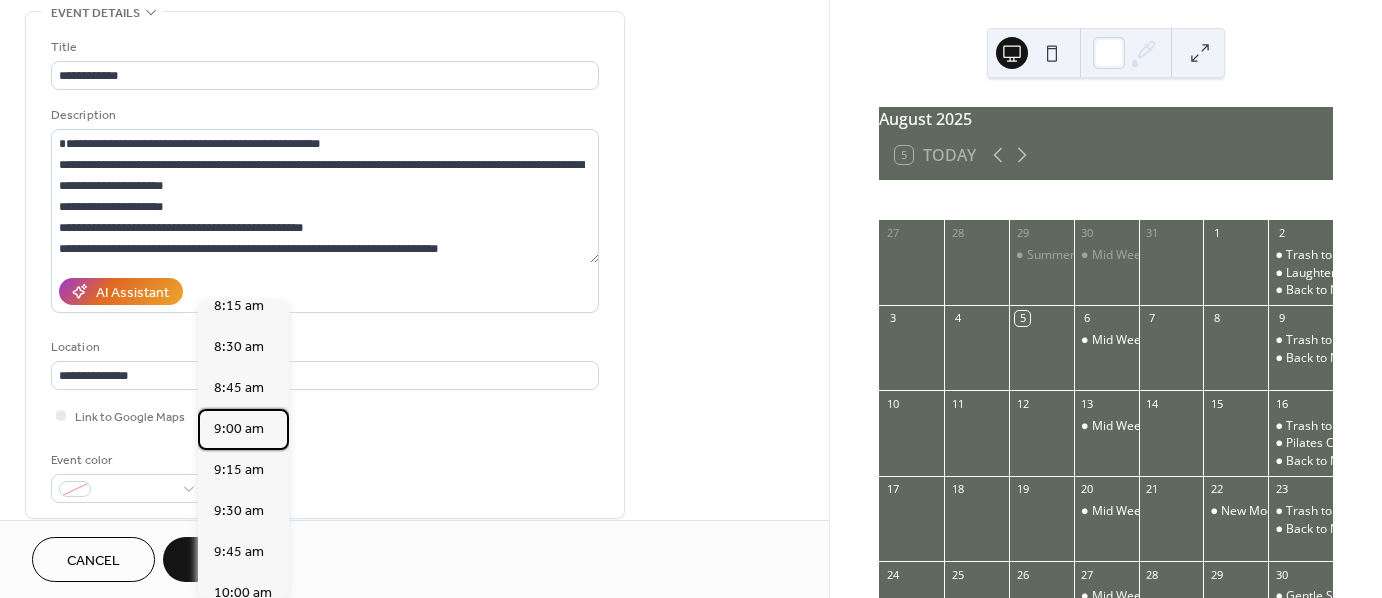 click on "9:00 am" at bounding box center (239, 429) 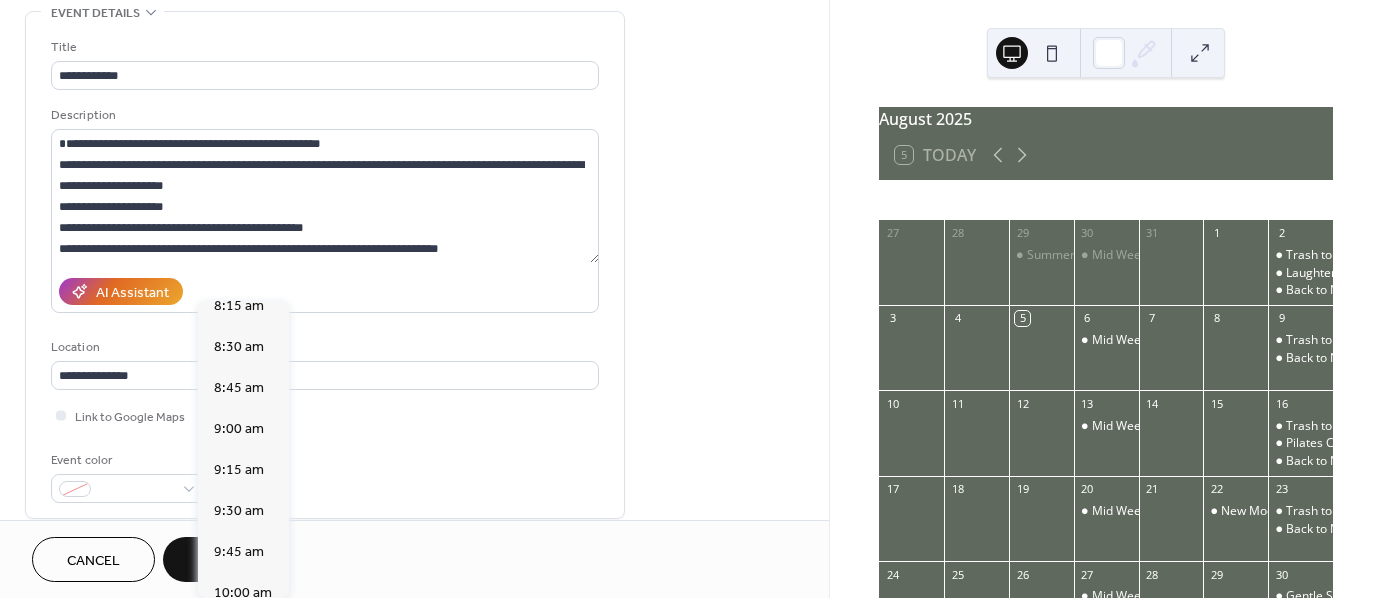 type on "*******" 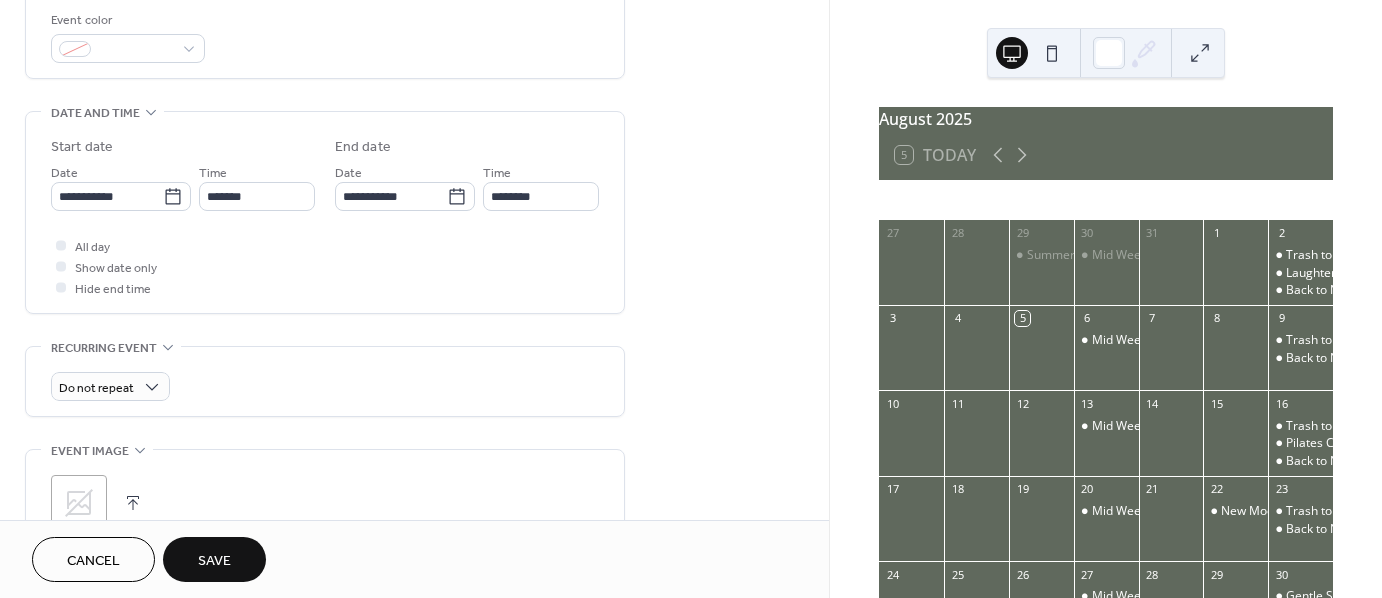 scroll, scrollTop: 600, scrollLeft: 0, axis: vertical 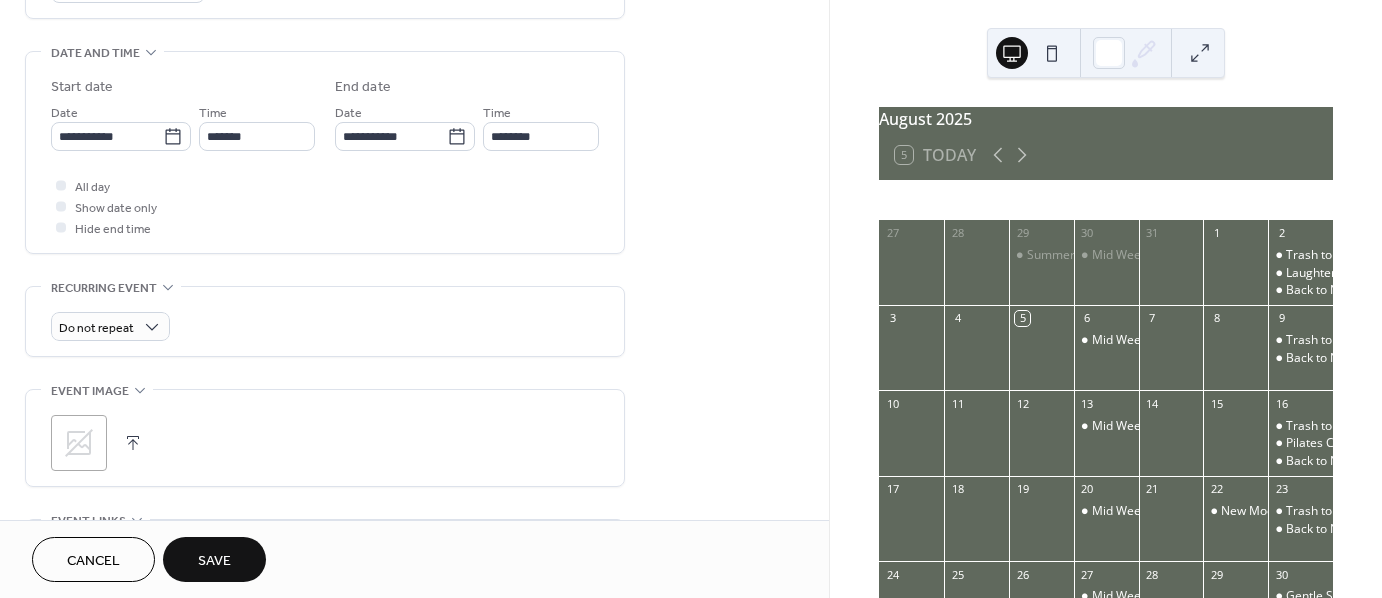 click at bounding box center [133, 443] 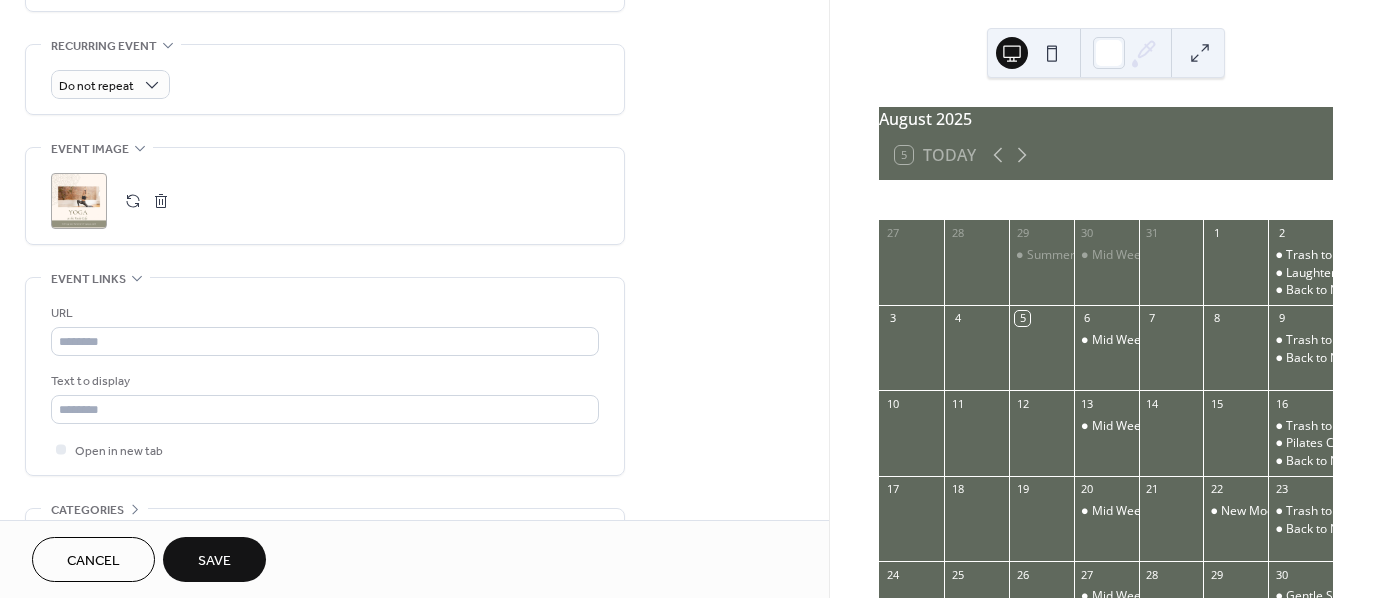 scroll, scrollTop: 900, scrollLeft: 0, axis: vertical 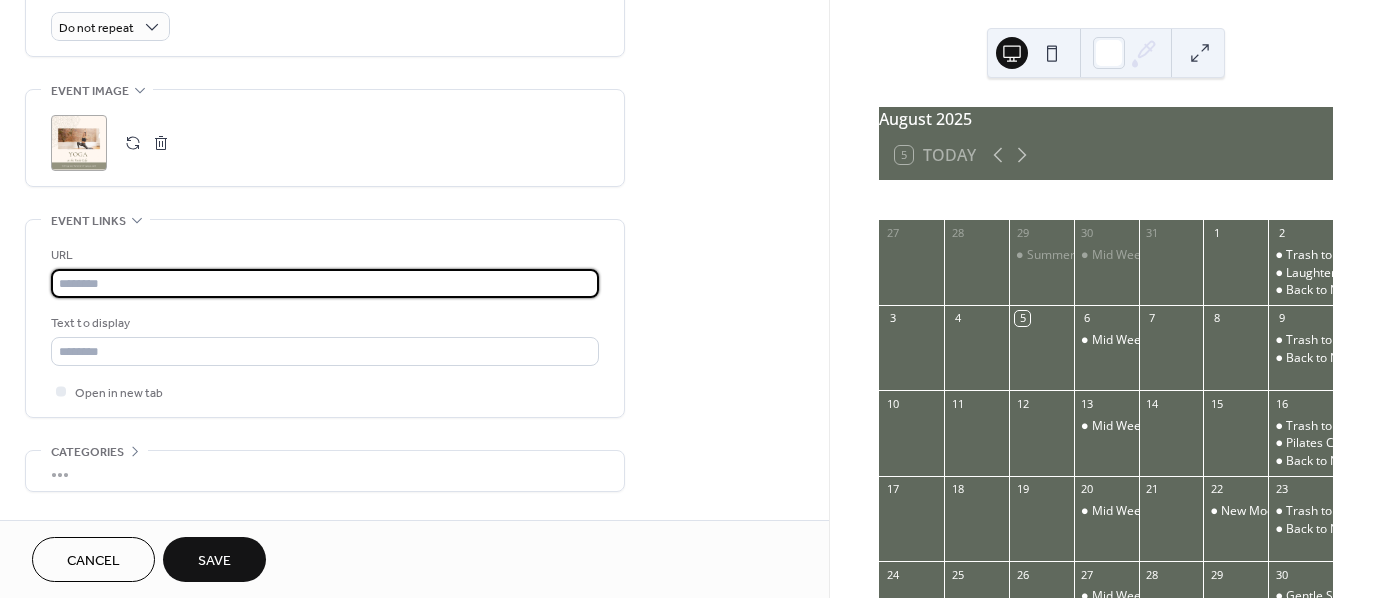 paste on "**********" 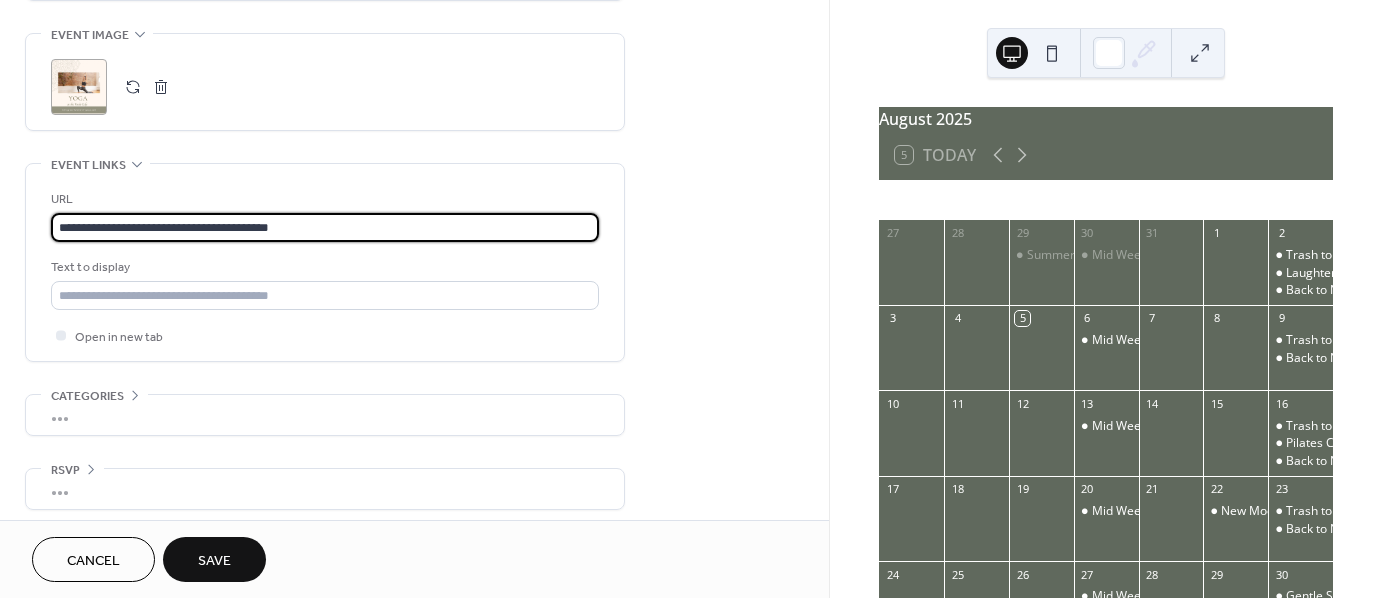 scroll, scrollTop: 963, scrollLeft: 0, axis: vertical 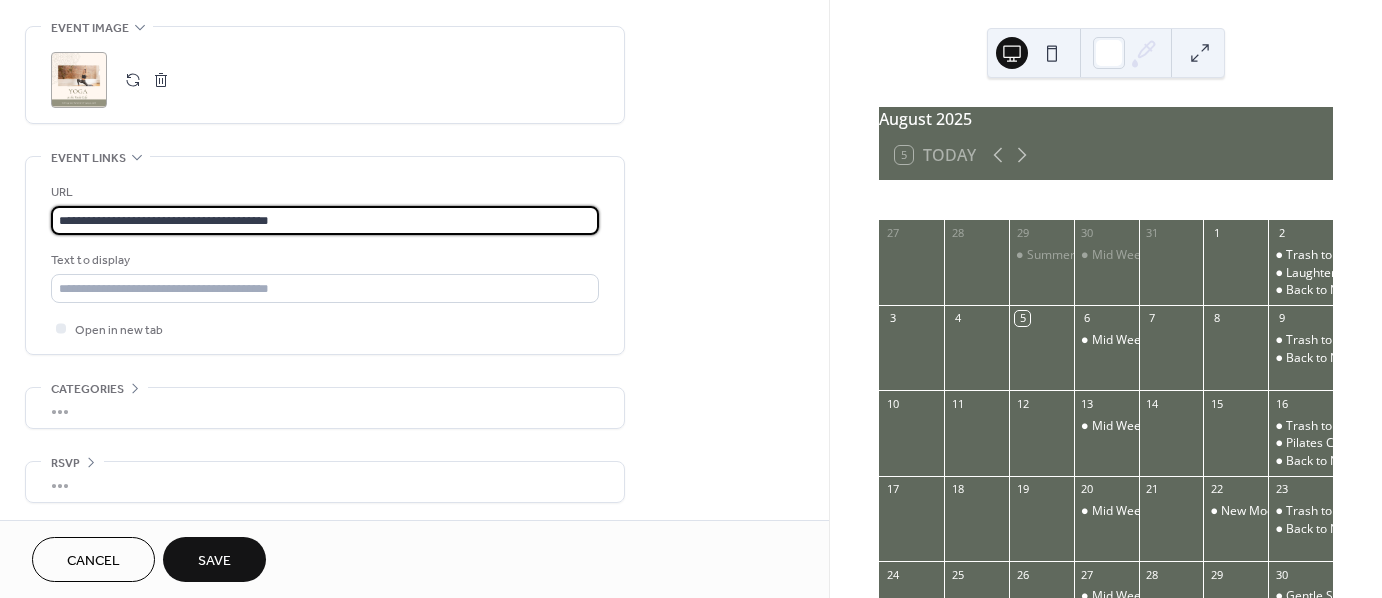 type on "**********" 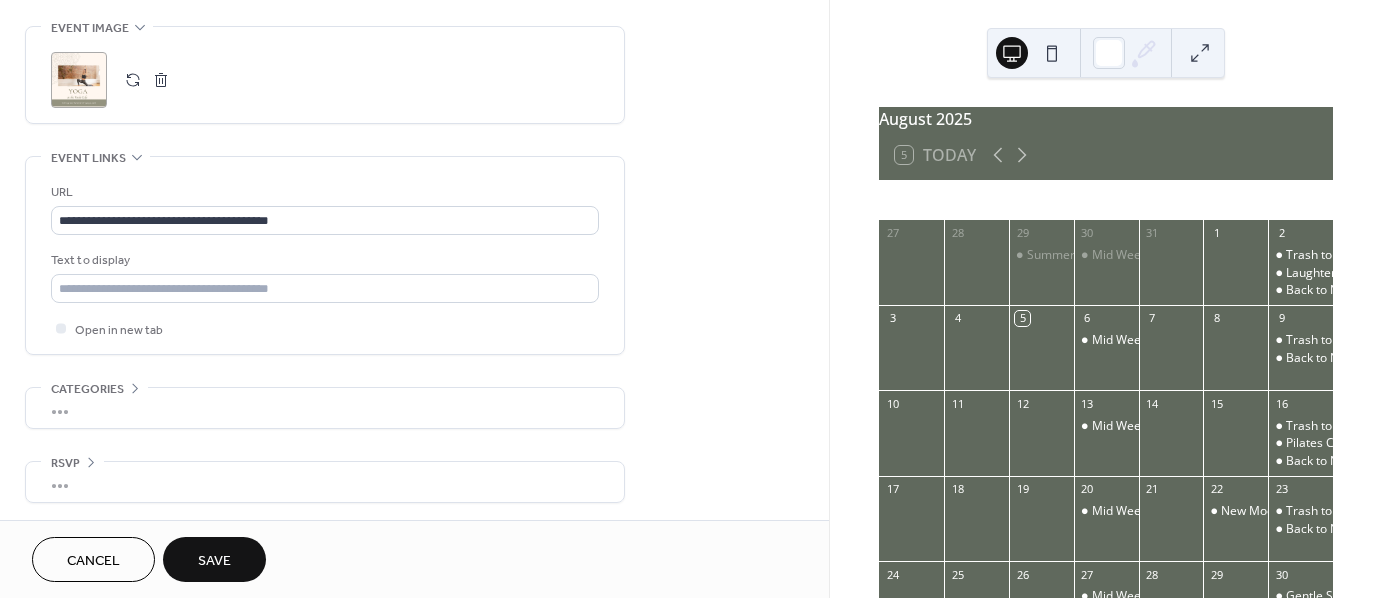 click on "Save" at bounding box center [214, 559] 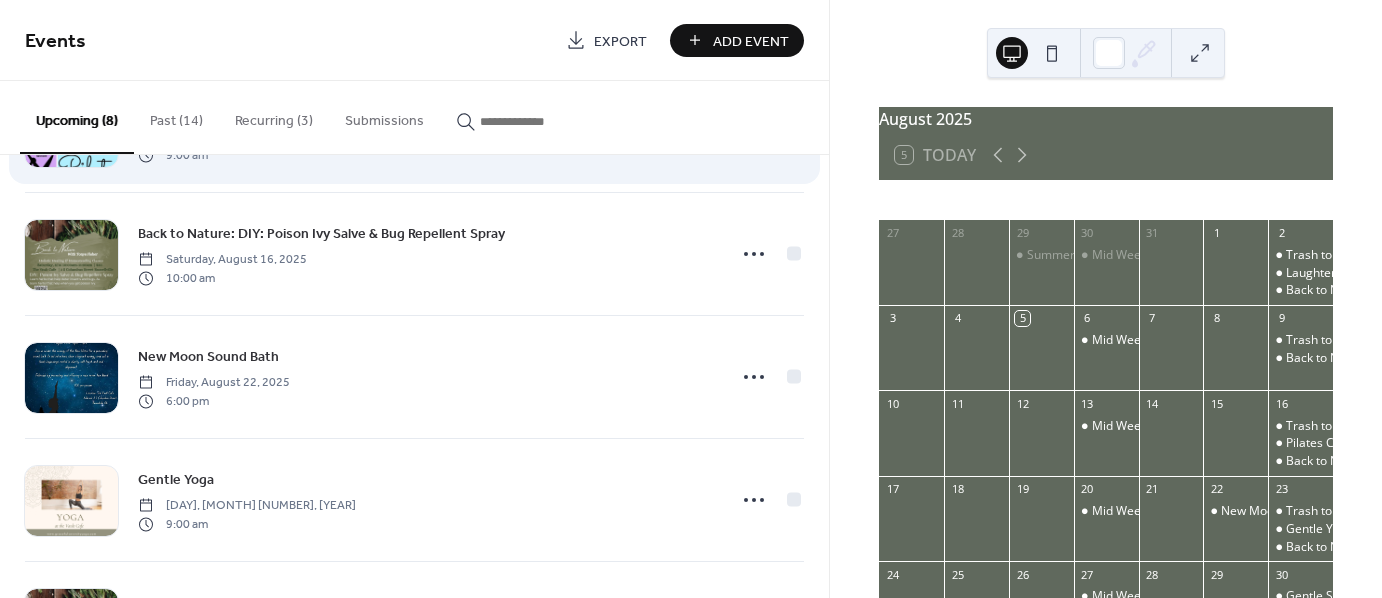 scroll, scrollTop: 0, scrollLeft: 0, axis: both 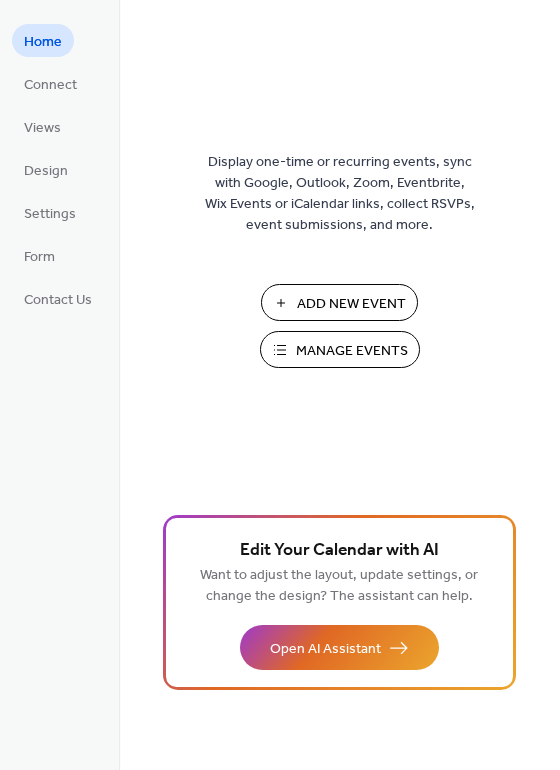 click on "Add New Event" at bounding box center [339, 302] 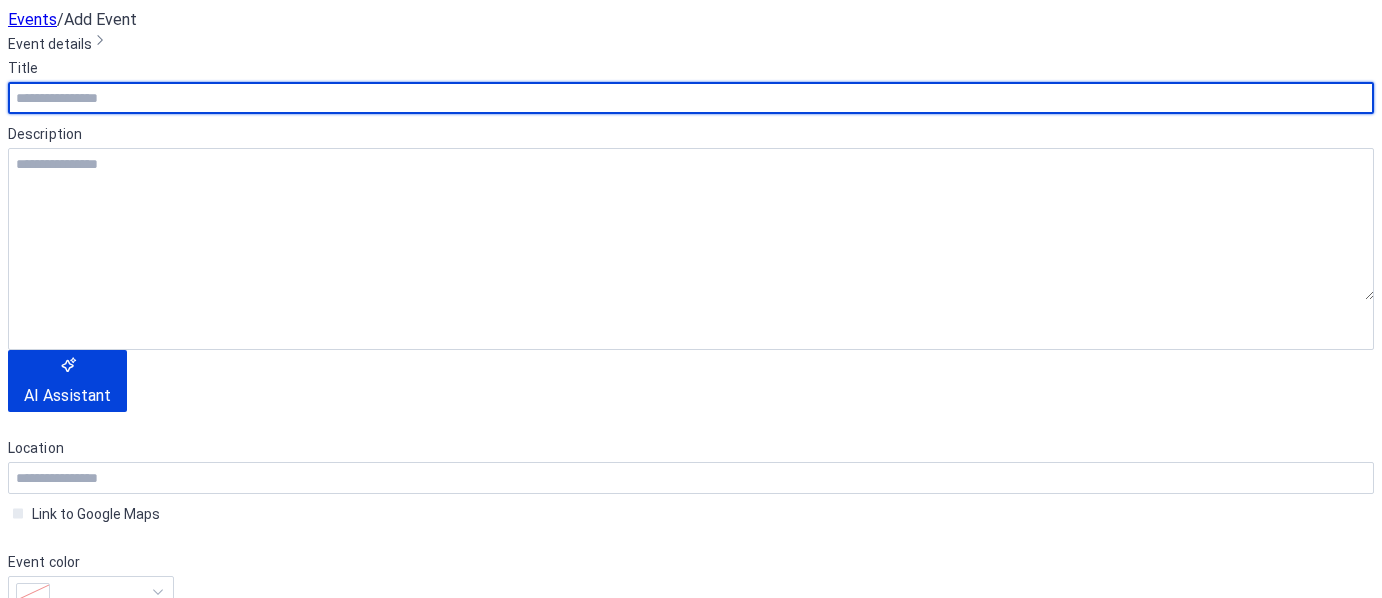 scroll, scrollTop: 0, scrollLeft: 0, axis: both 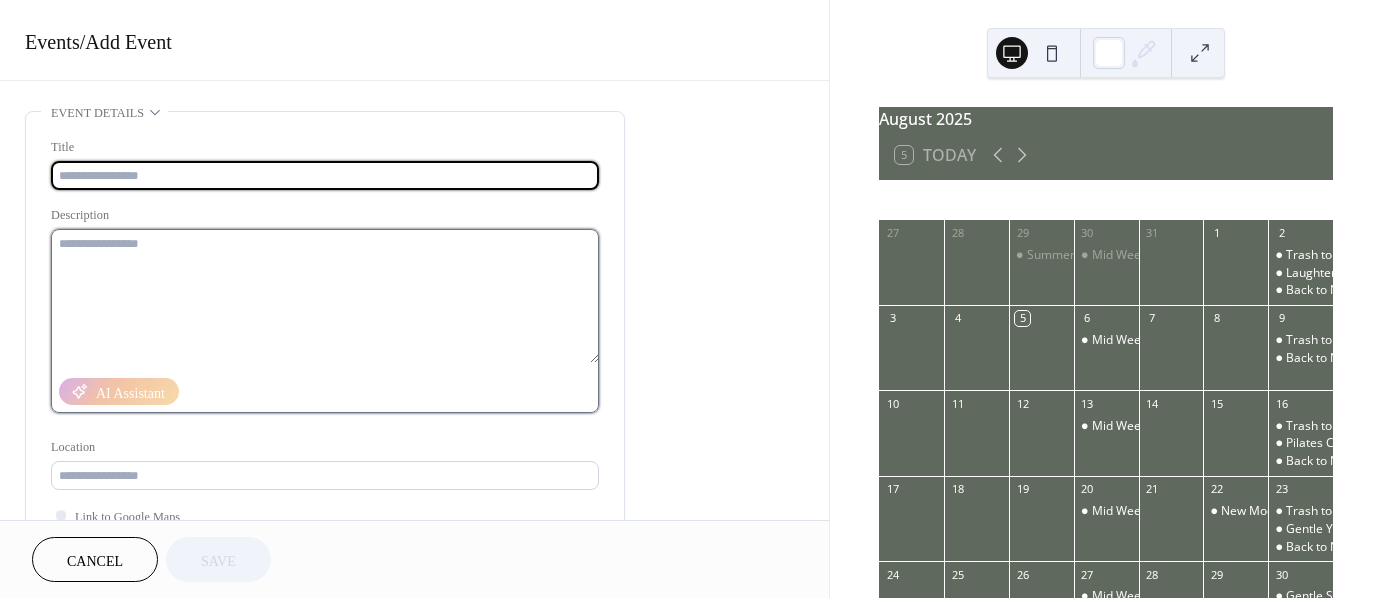 drag, startPoint x: 262, startPoint y: 170, endPoint x: 540, endPoint y: 264, distance: 293.4621 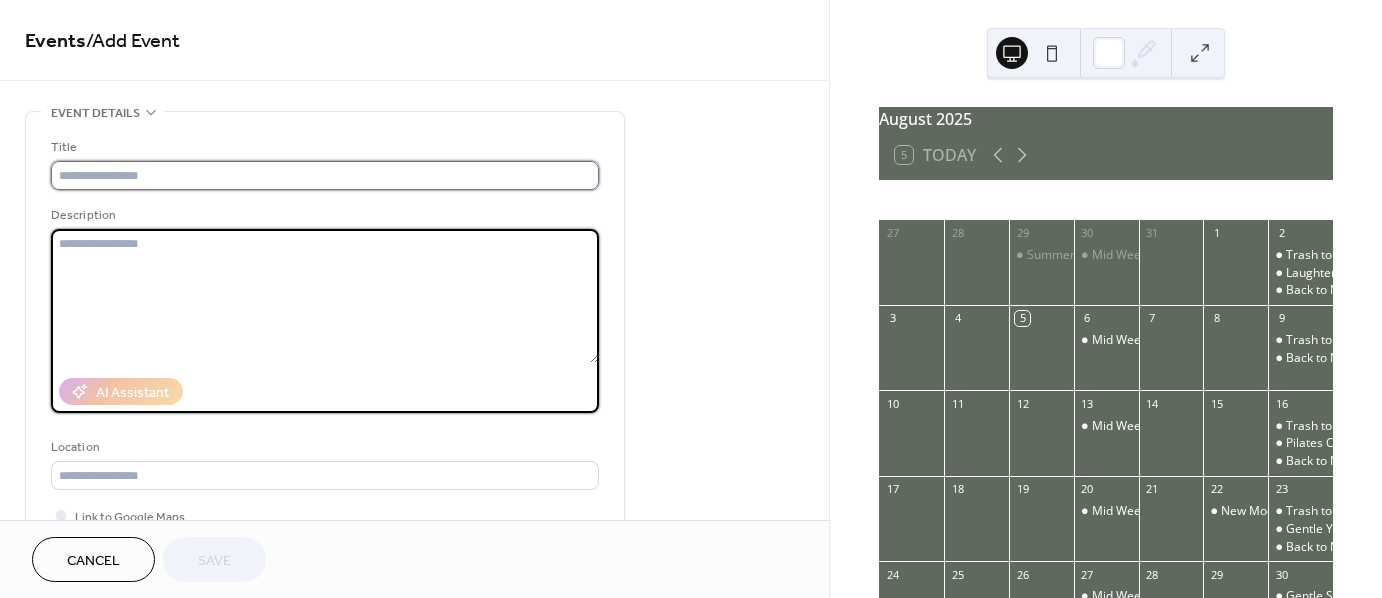 click at bounding box center [325, 175] 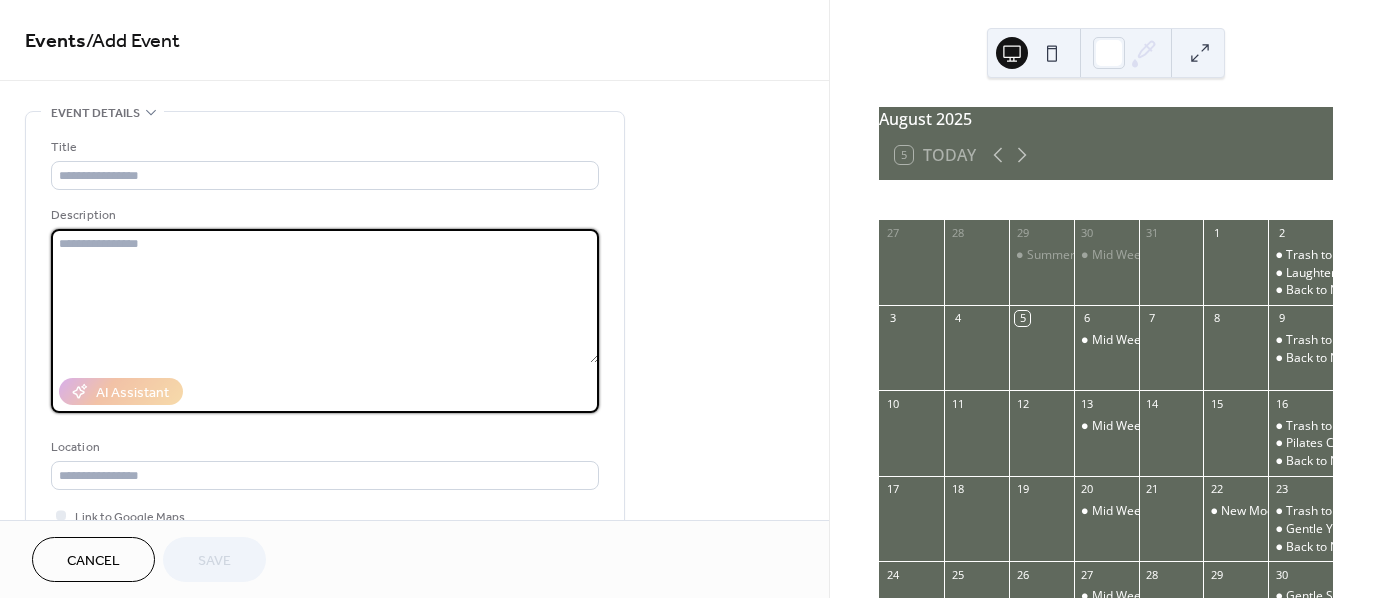 click at bounding box center (325, 296) 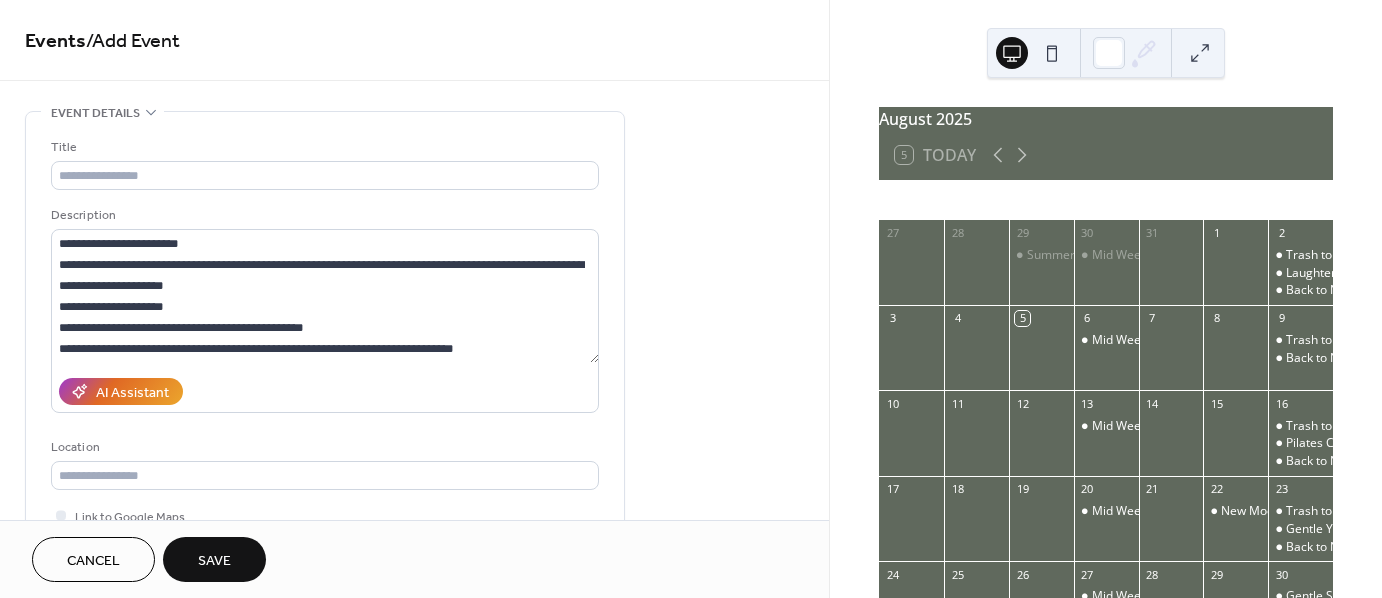 click on "**********" at bounding box center [325, 309] 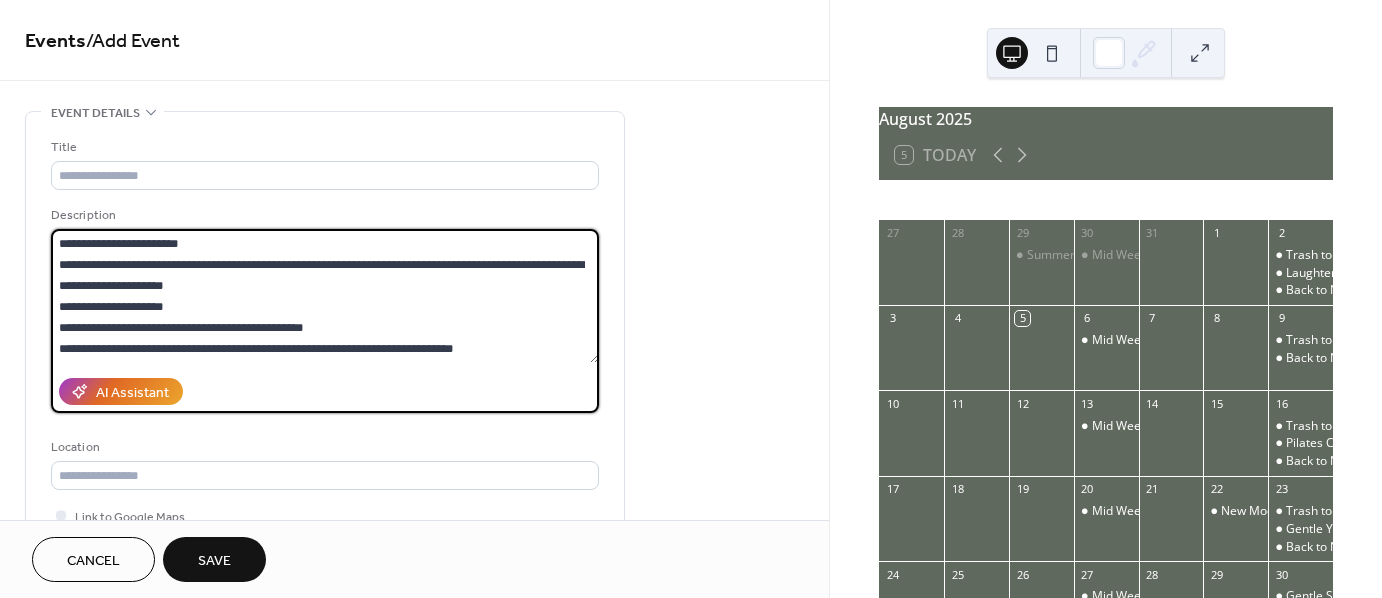 click on "**********" at bounding box center (325, 296) 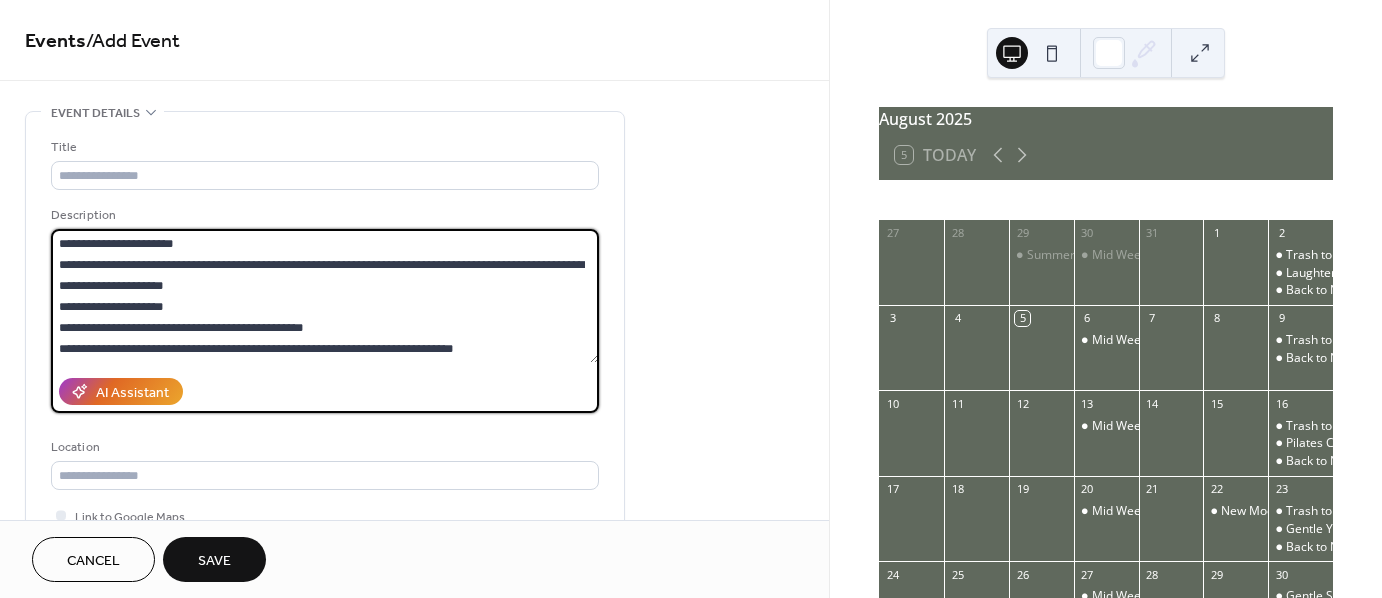 click on "**********" at bounding box center (325, 296) 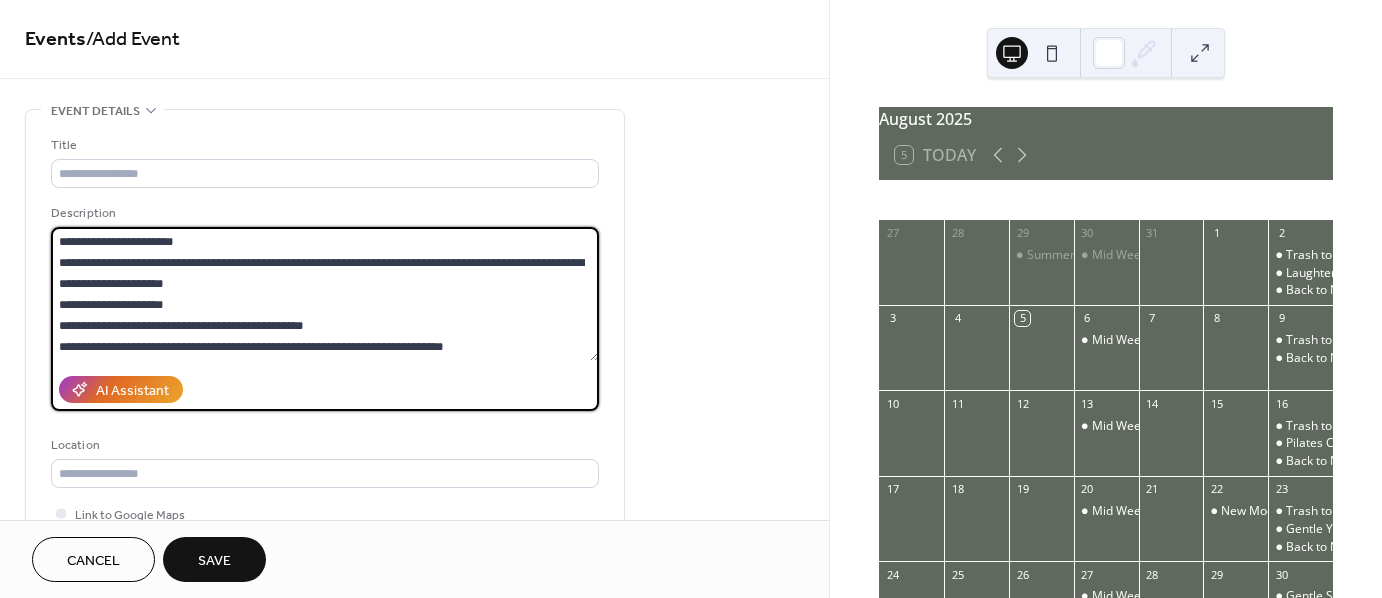 scroll, scrollTop: 0, scrollLeft: 0, axis: both 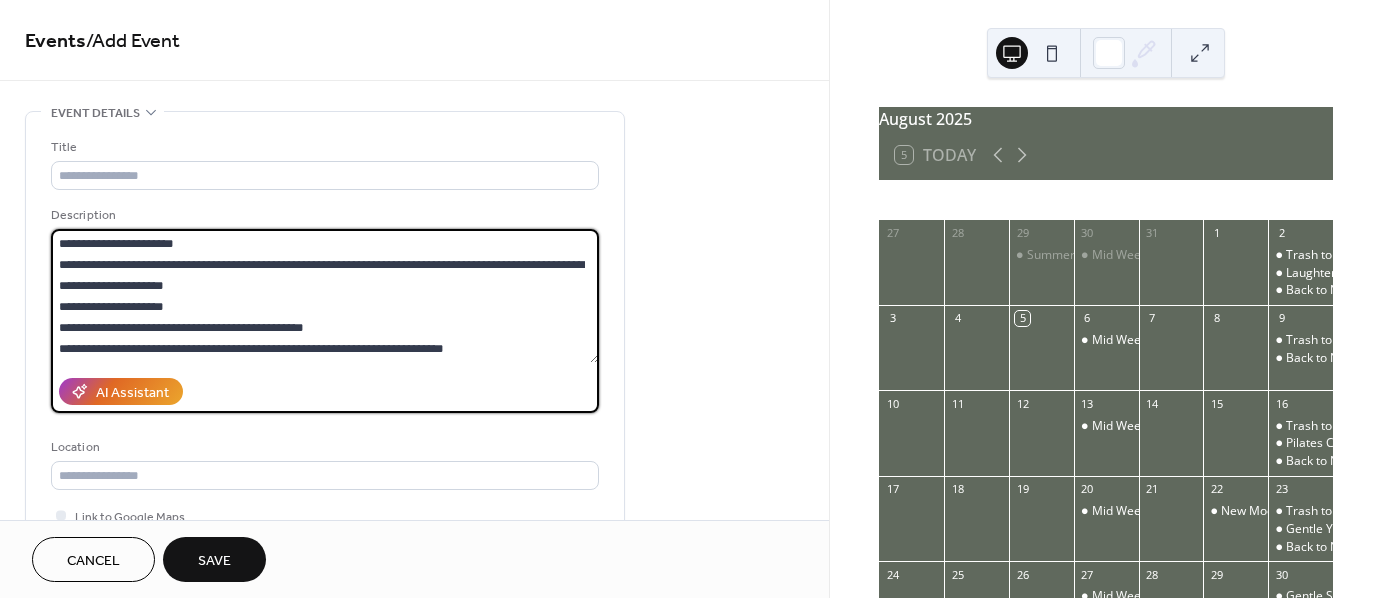 type on "**********" 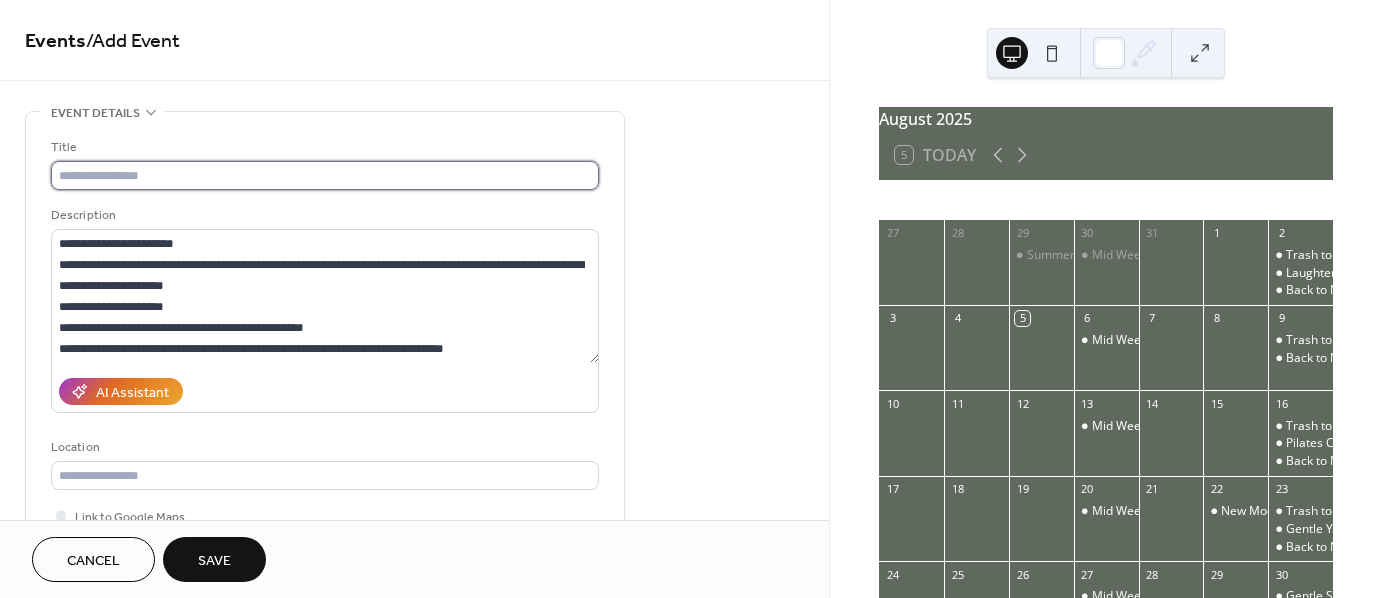 click at bounding box center [325, 175] 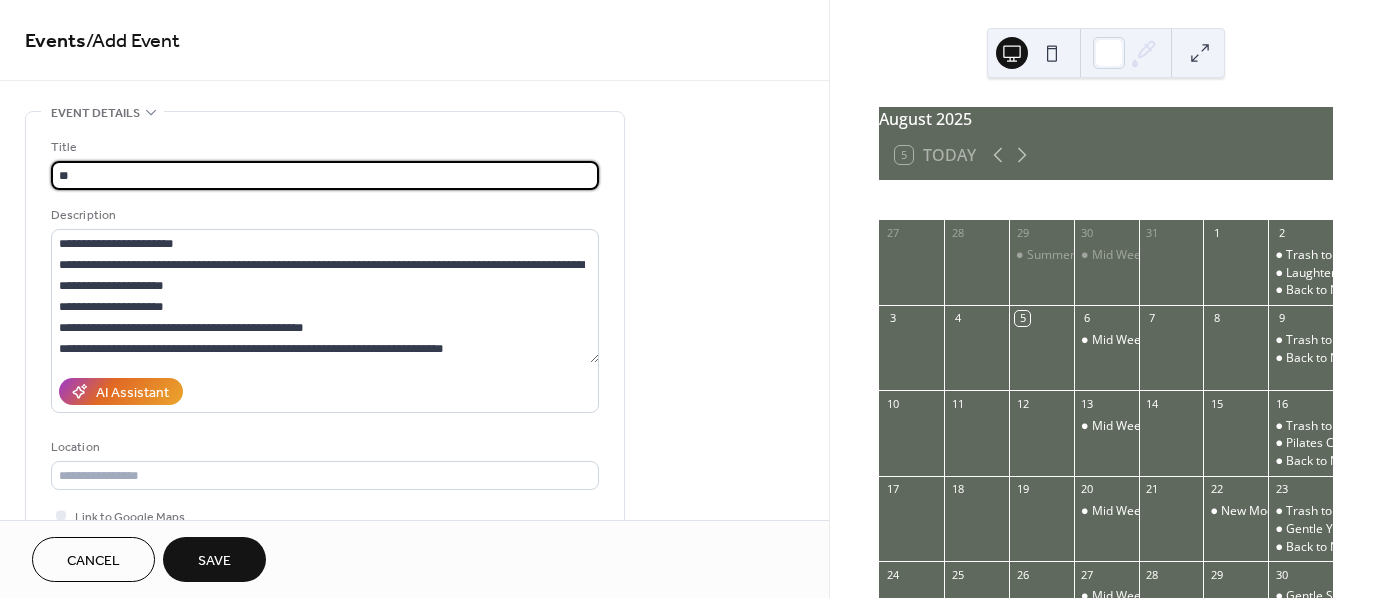 type on "*" 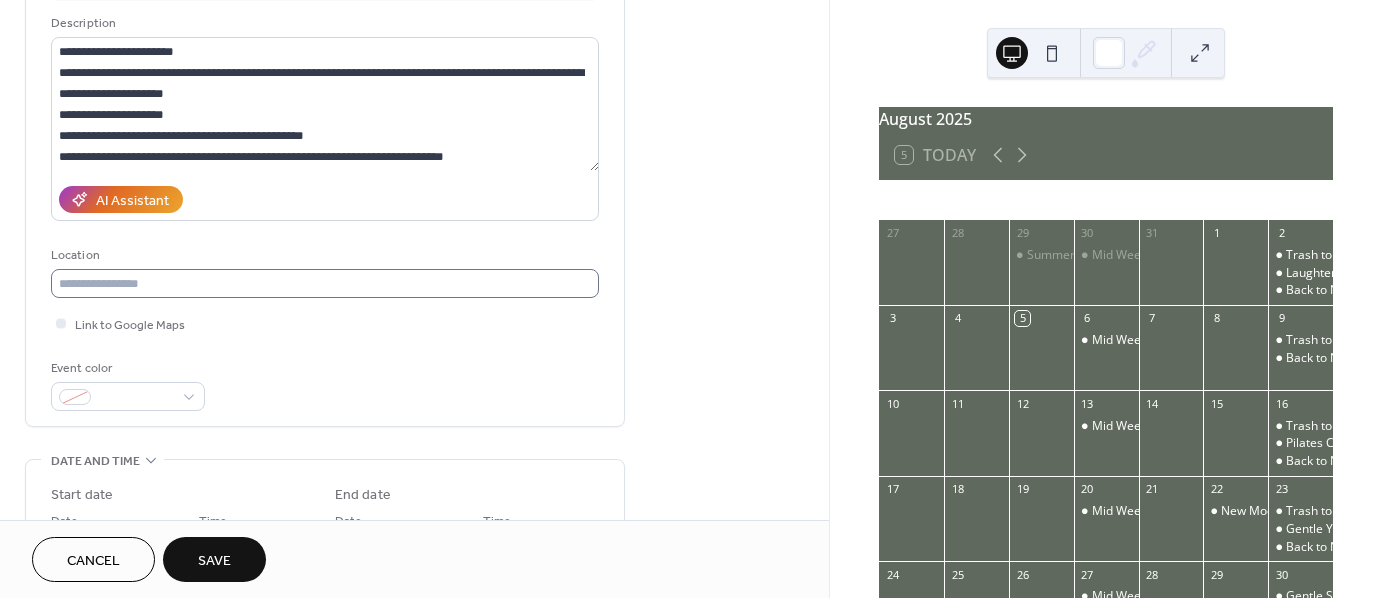 scroll, scrollTop: 200, scrollLeft: 0, axis: vertical 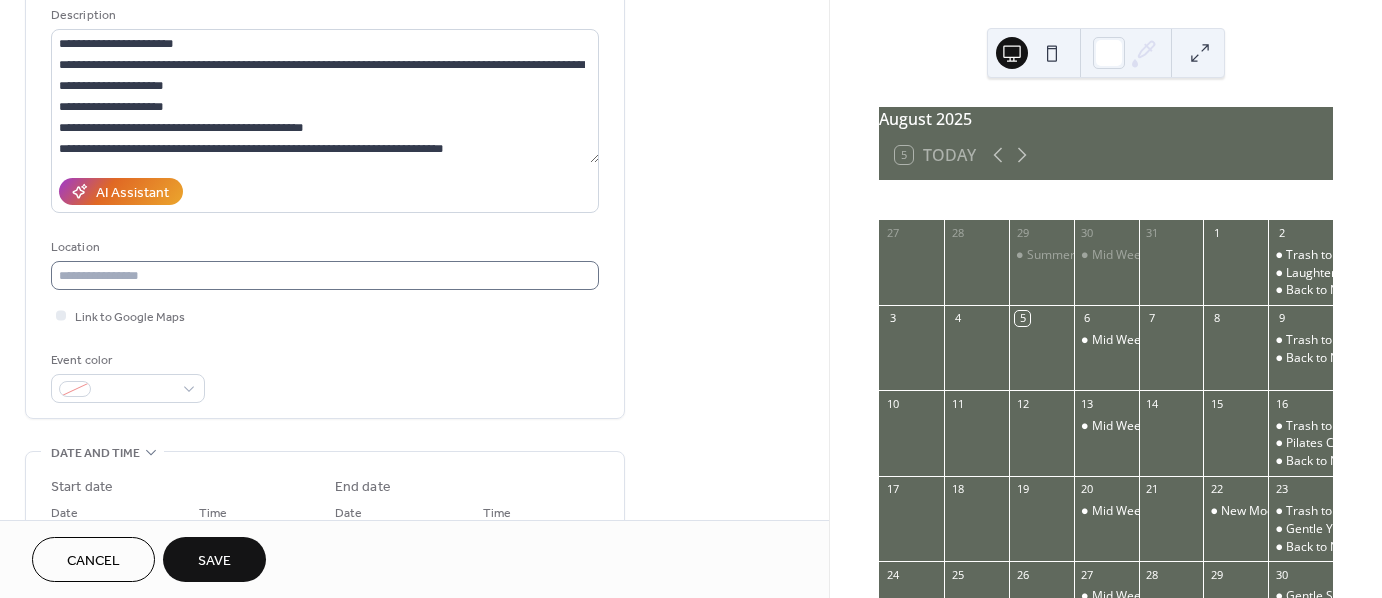 type on "**********" 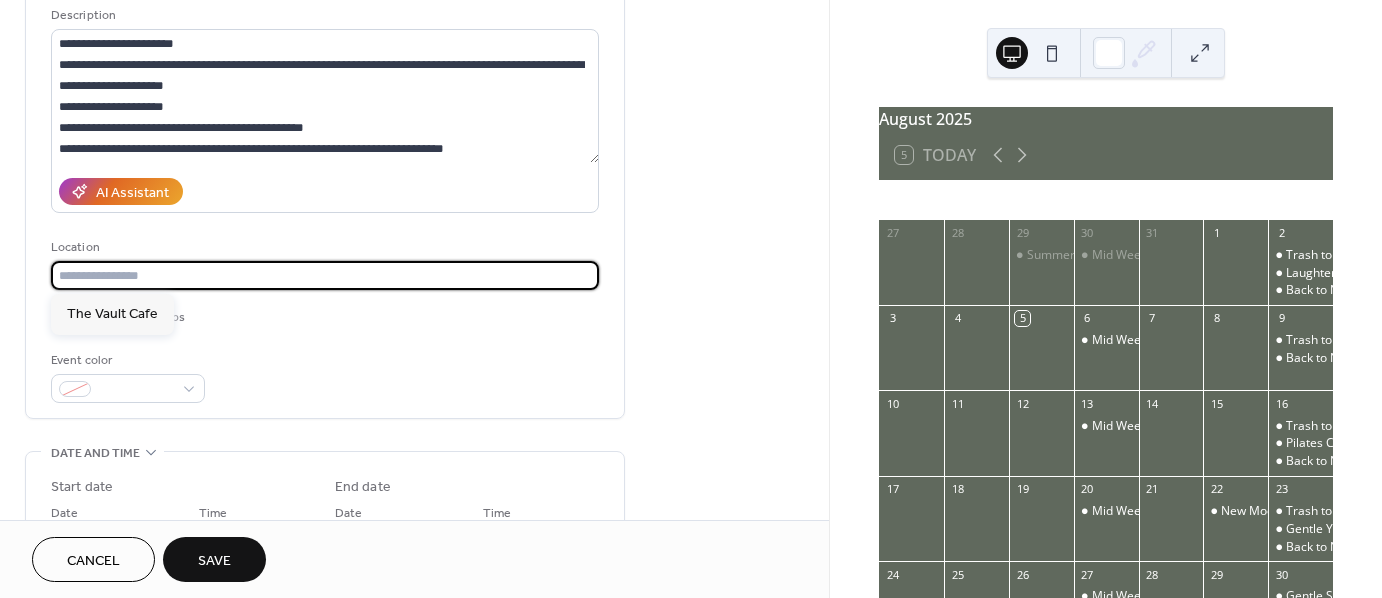 click at bounding box center (325, 275) 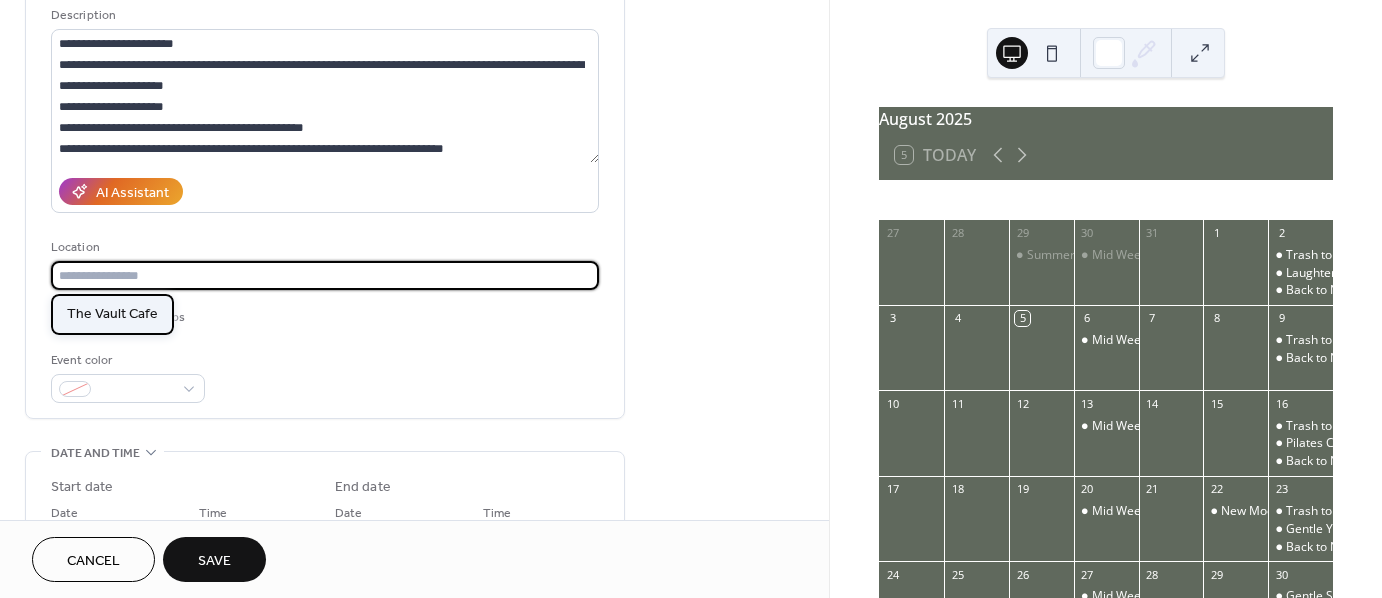 click on "The Vault Cafe" at bounding box center (112, 313) 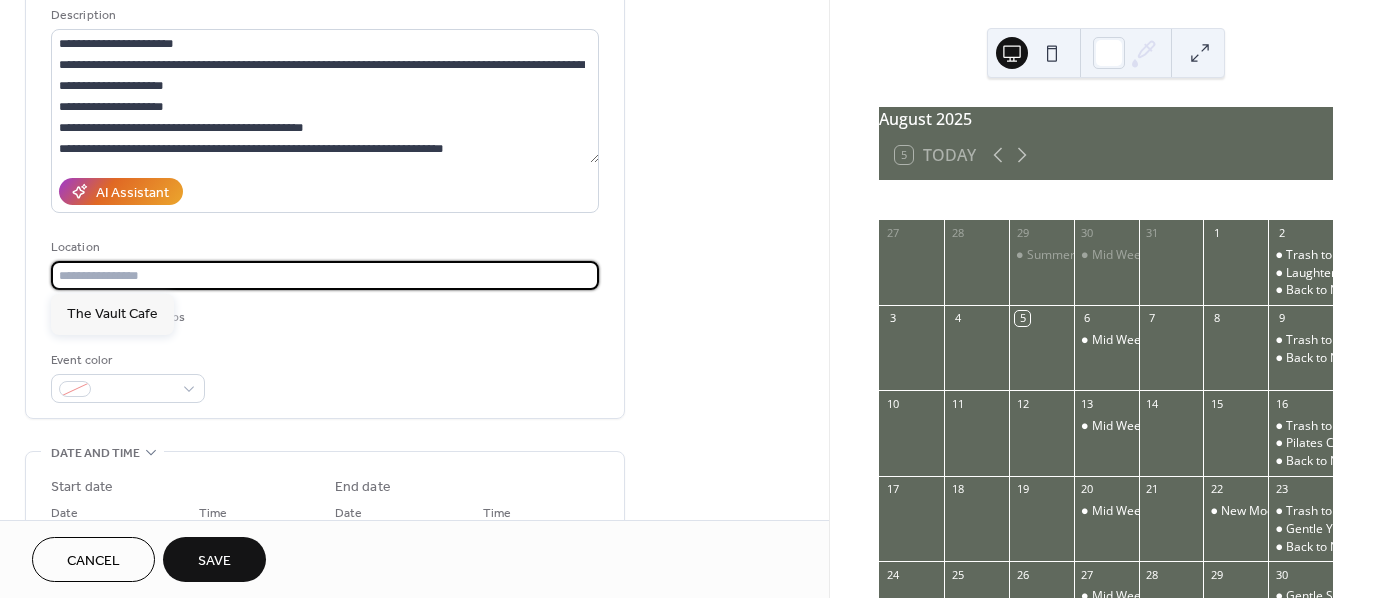 type on "**********" 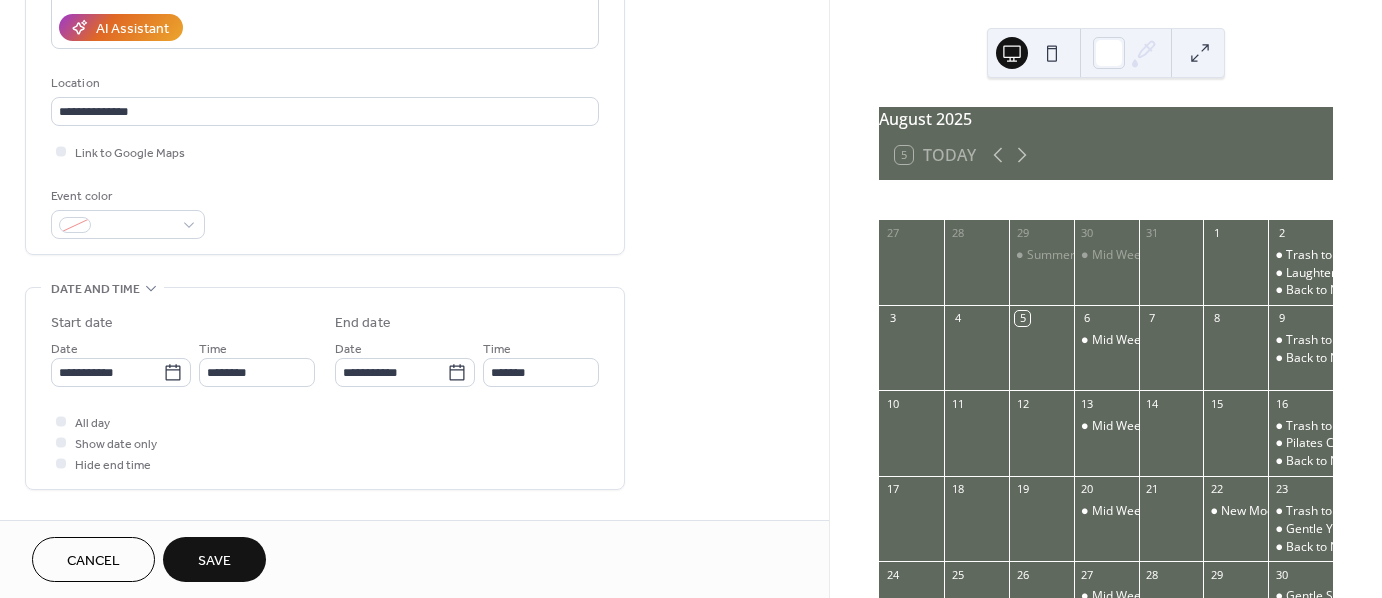 scroll, scrollTop: 400, scrollLeft: 0, axis: vertical 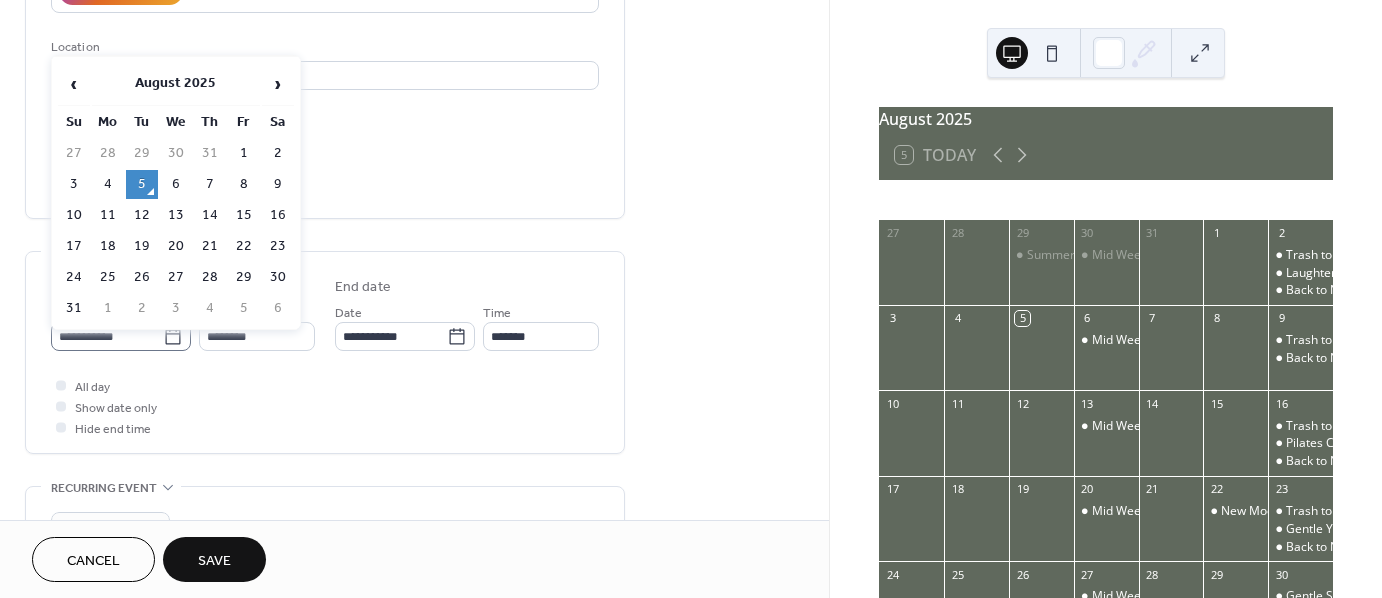 click on "**********" at bounding box center [121, 336] 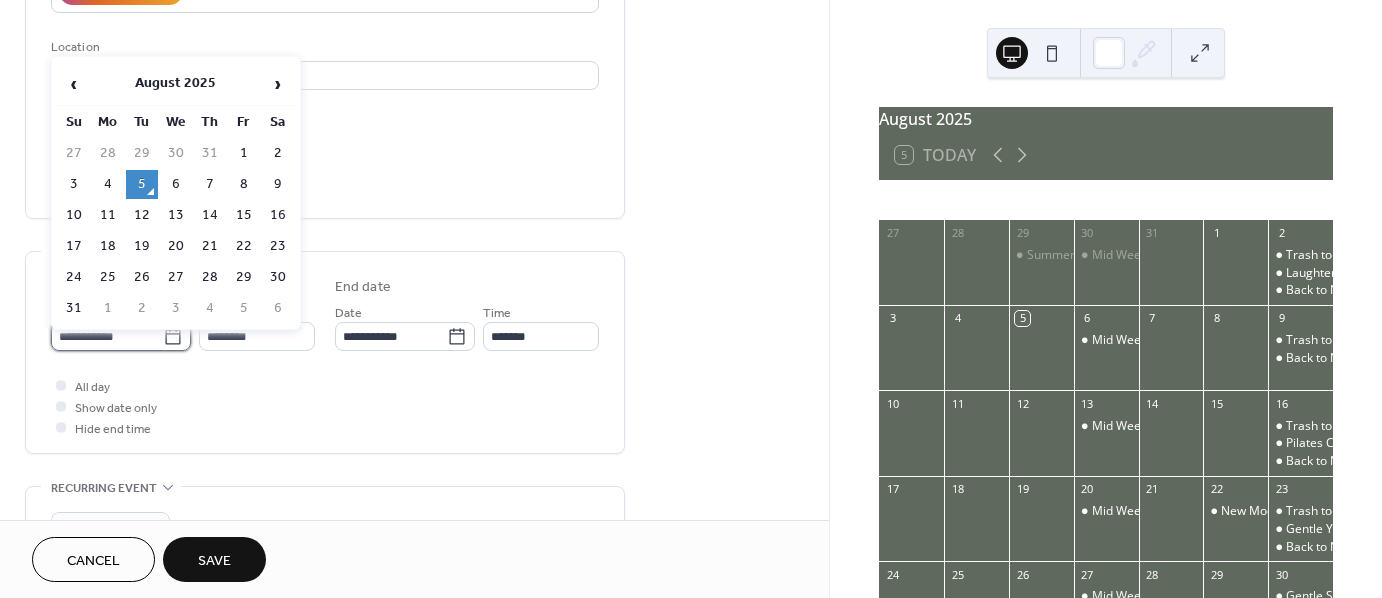 click on "**********" at bounding box center [107, 336] 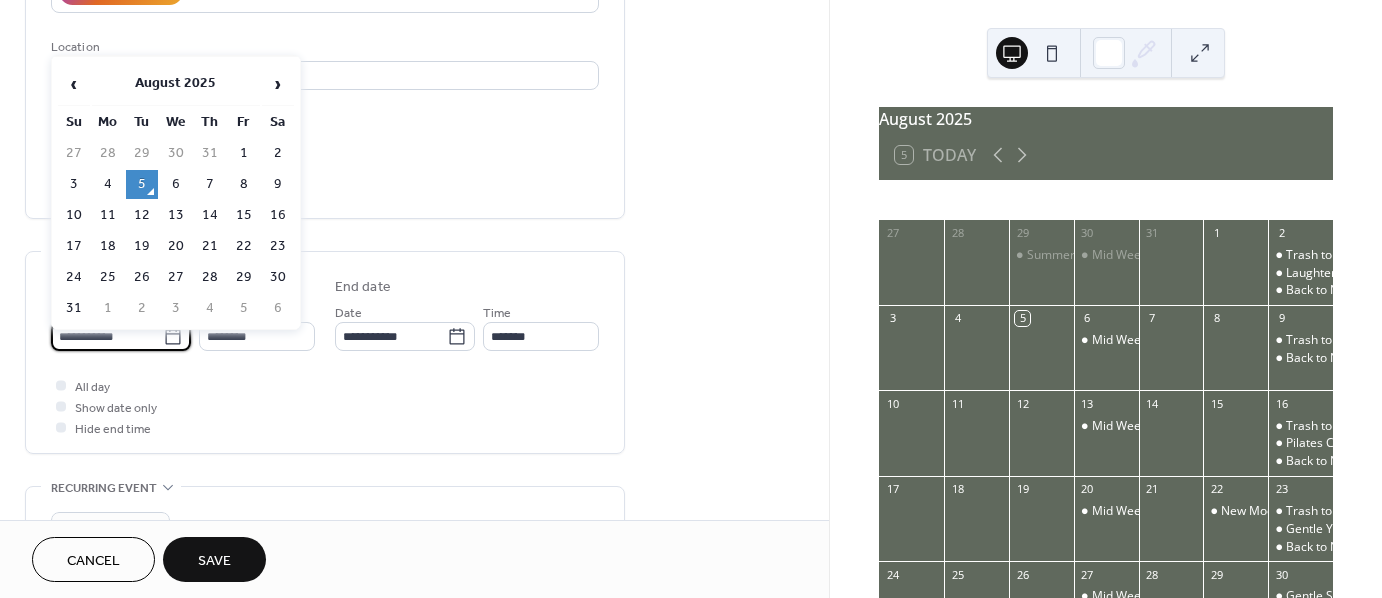 click on "9" at bounding box center (278, 184) 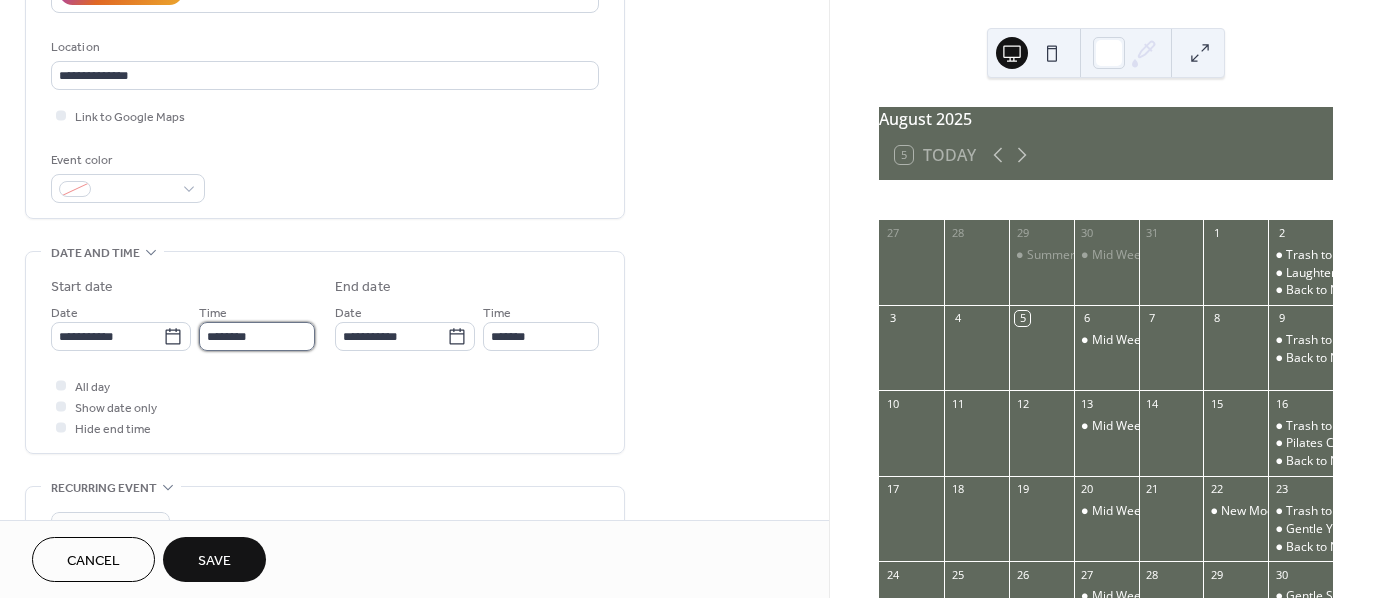 click on "********" at bounding box center [257, 336] 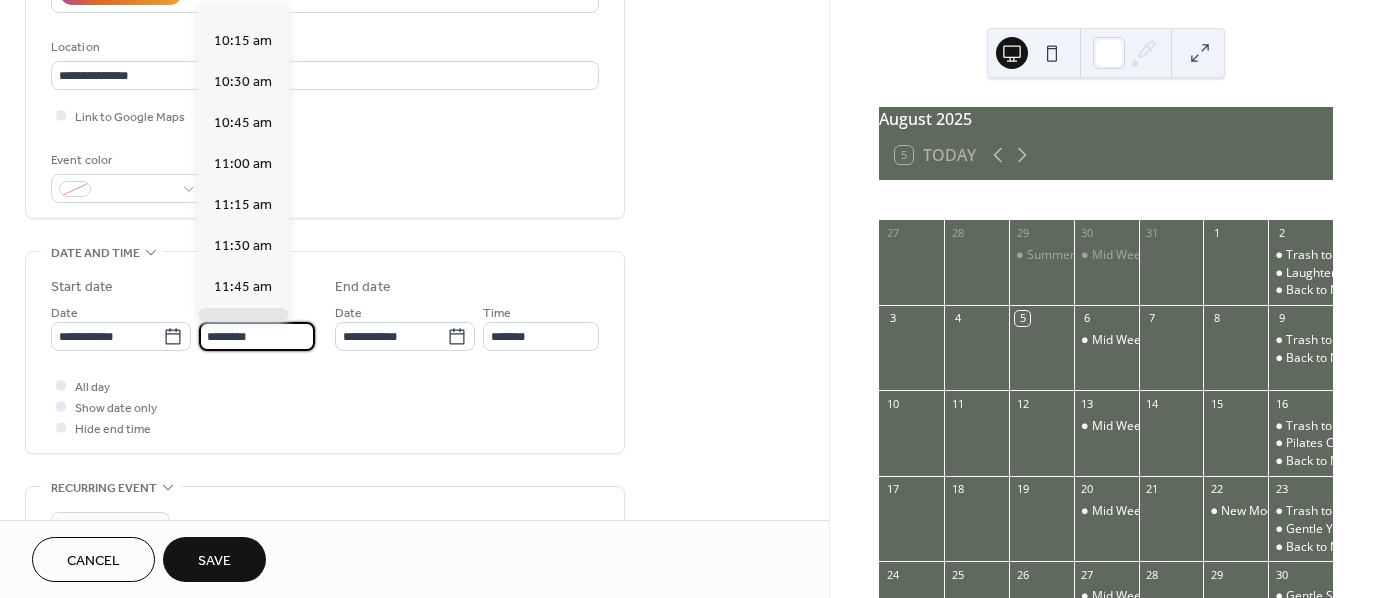 scroll, scrollTop: 1468, scrollLeft: 0, axis: vertical 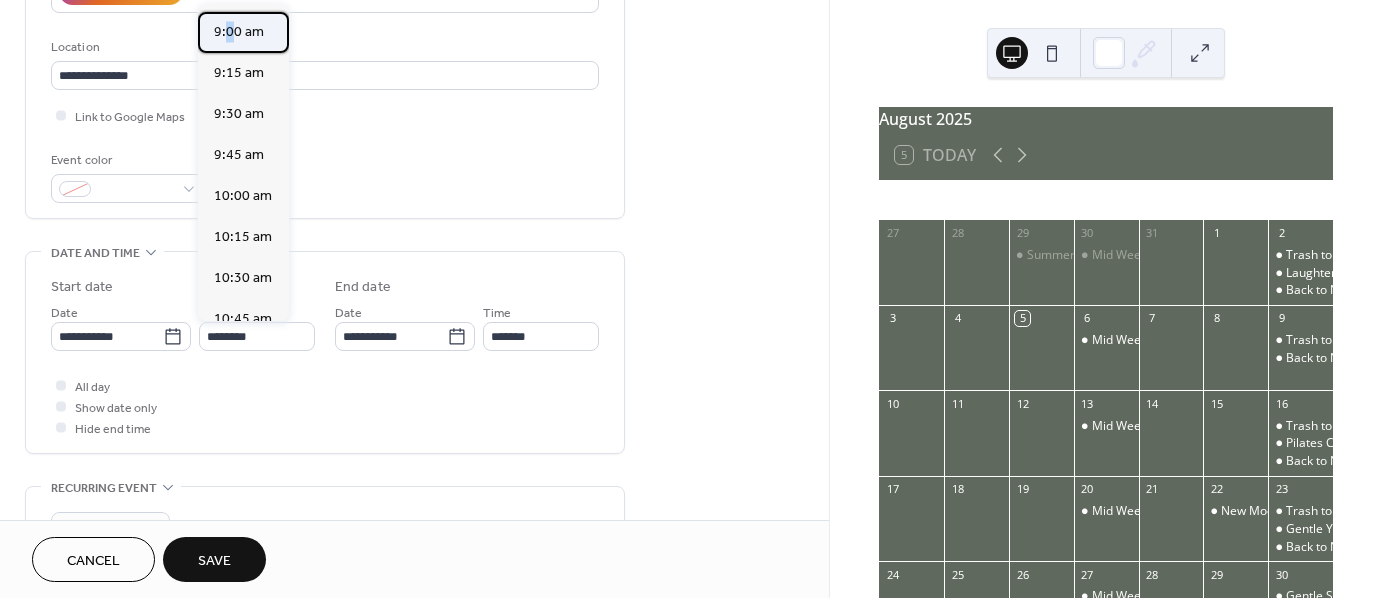click on "9:00 am" at bounding box center (239, 32) 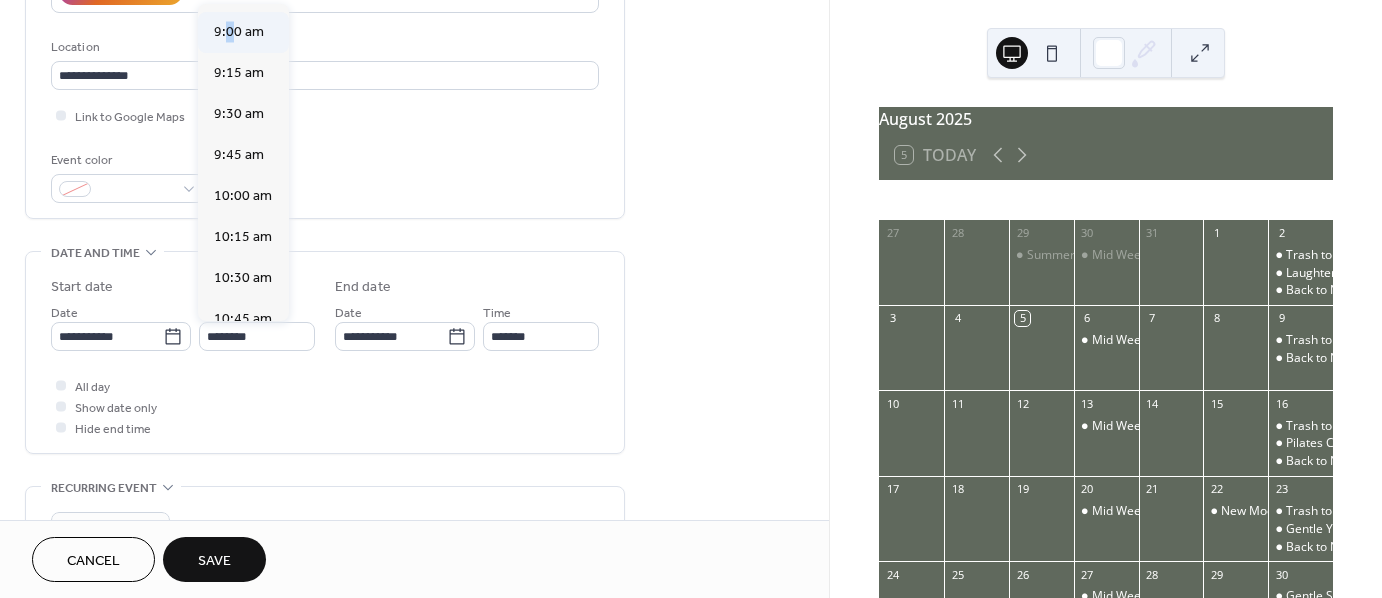 type on "*******" 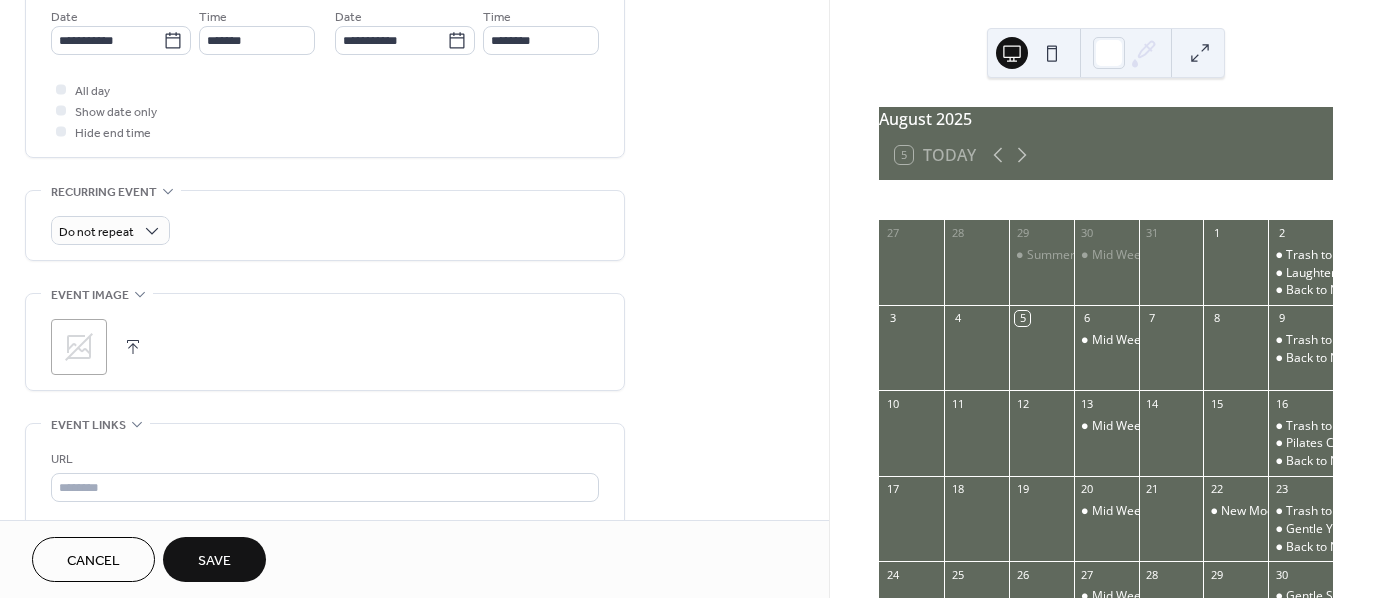 scroll, scrollTop: 700, scrollLeft: 0, axis: vertical 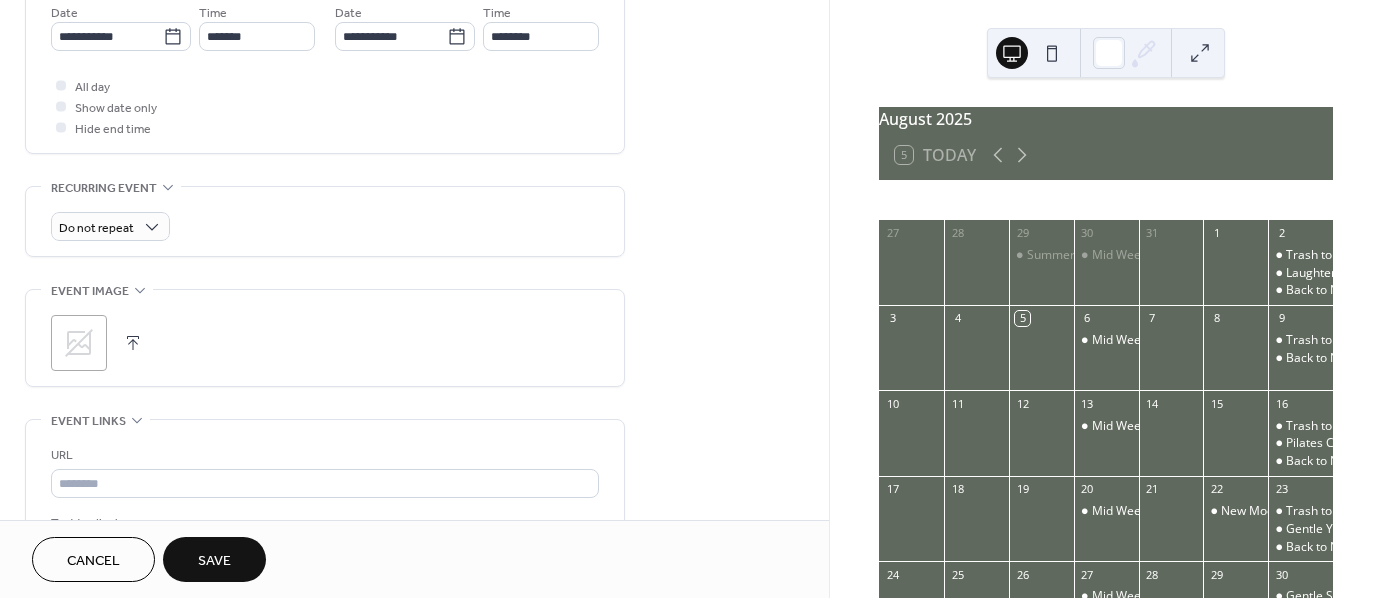 click at bounding box center [133, 343] 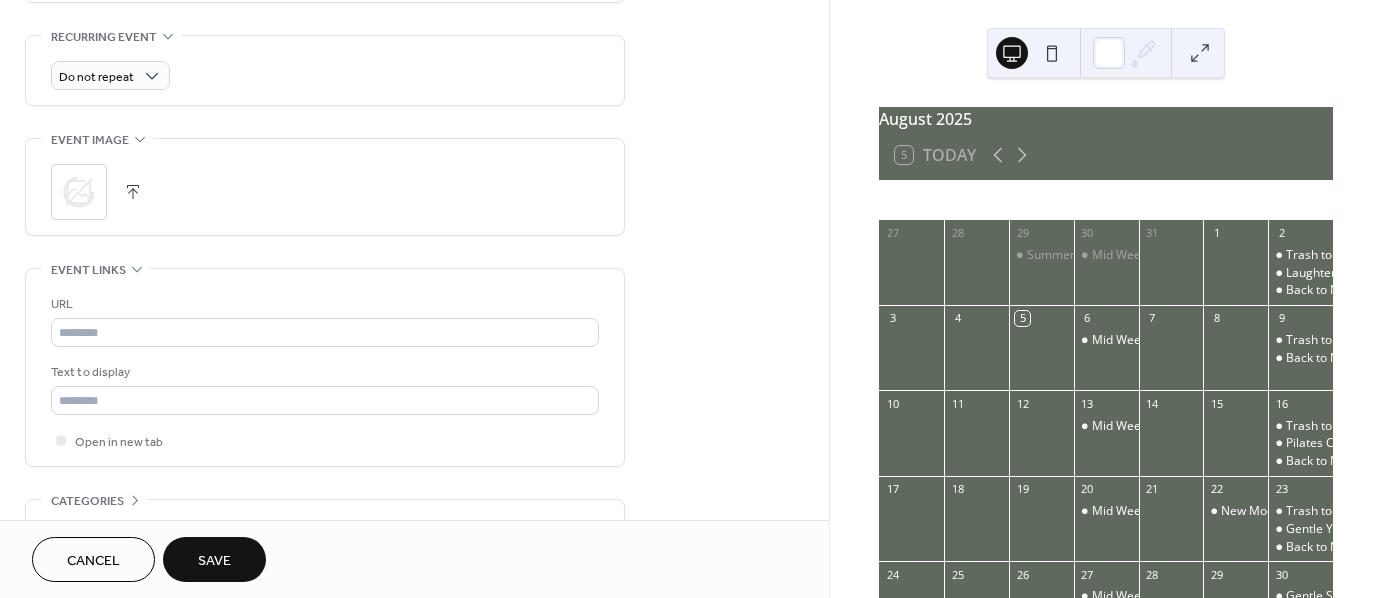 scroll, scrollTop: 900, scrollLeft: 0, axis: vertical 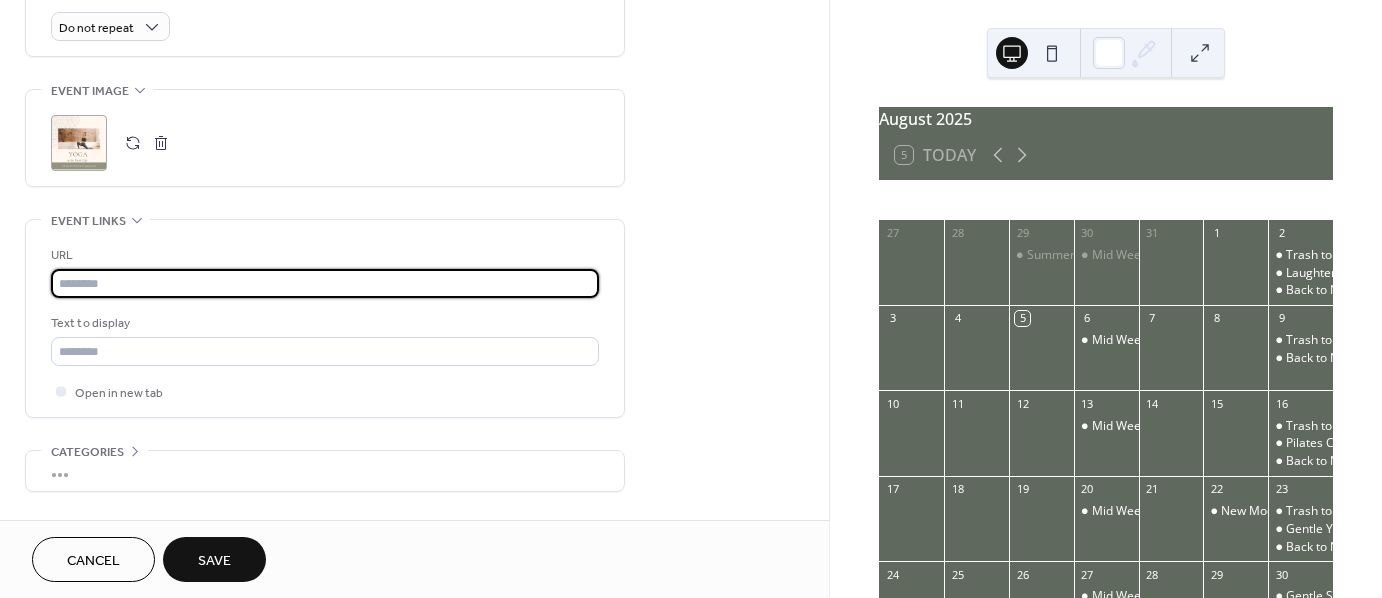 paste on "**********" 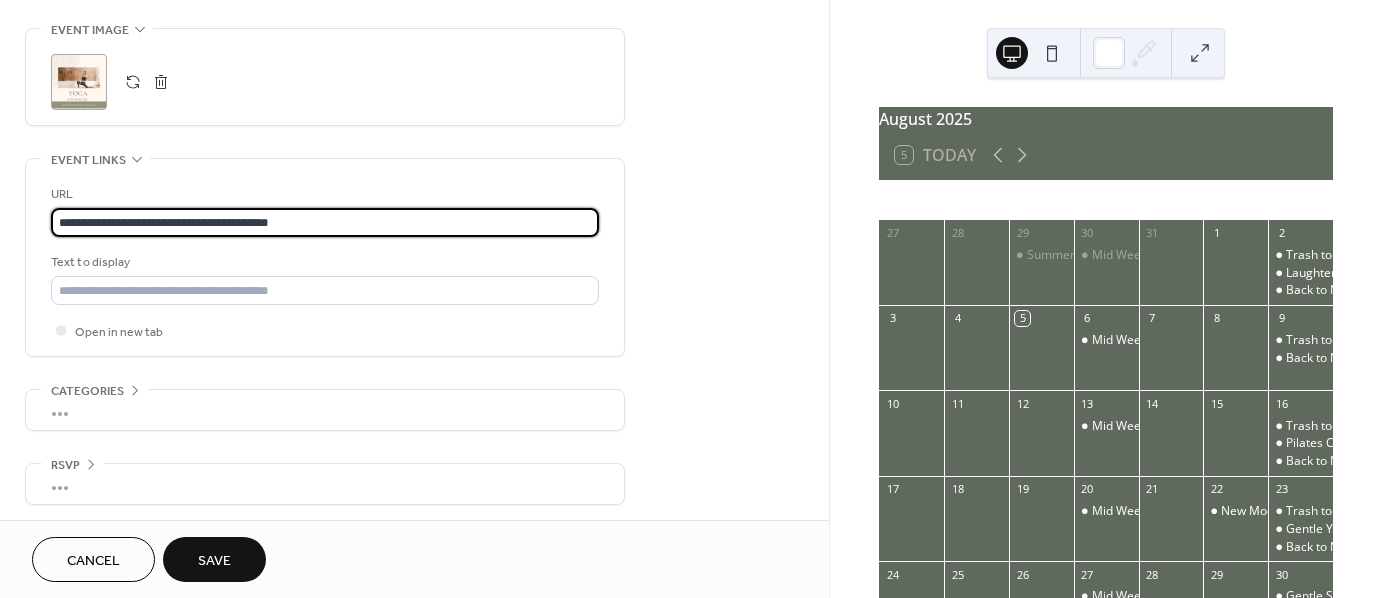 scroll, scrollTop: 963, scrollLeft: 0, axis: vertical 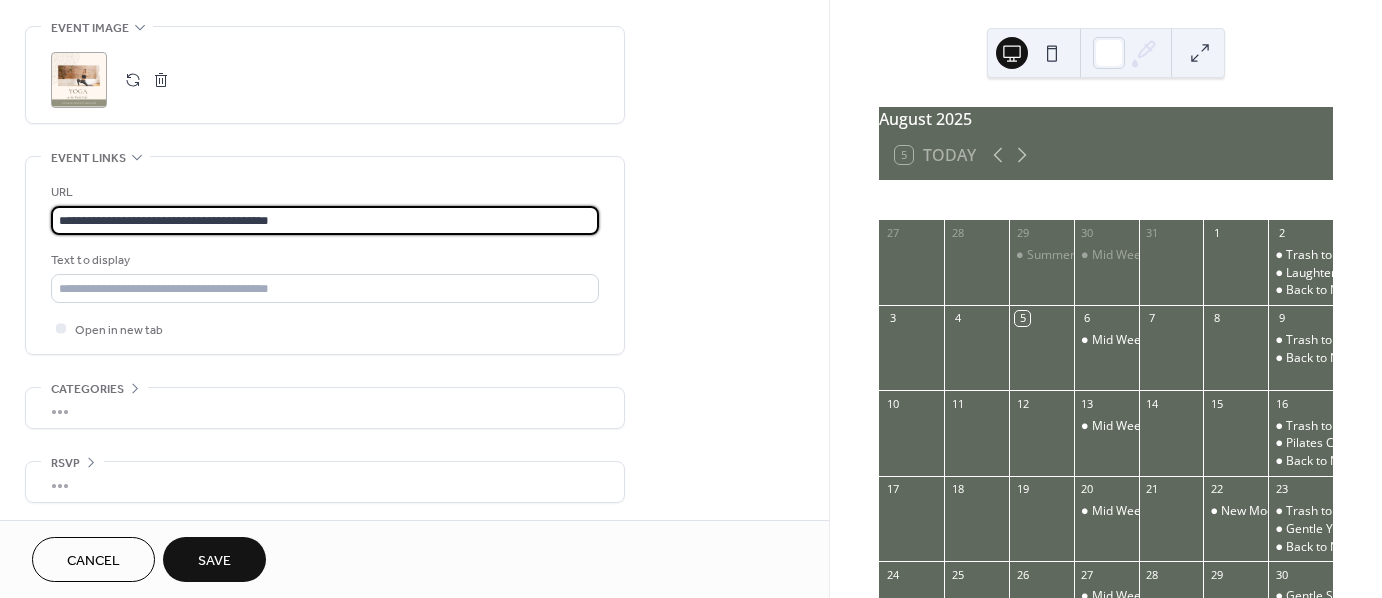 type on "**********" 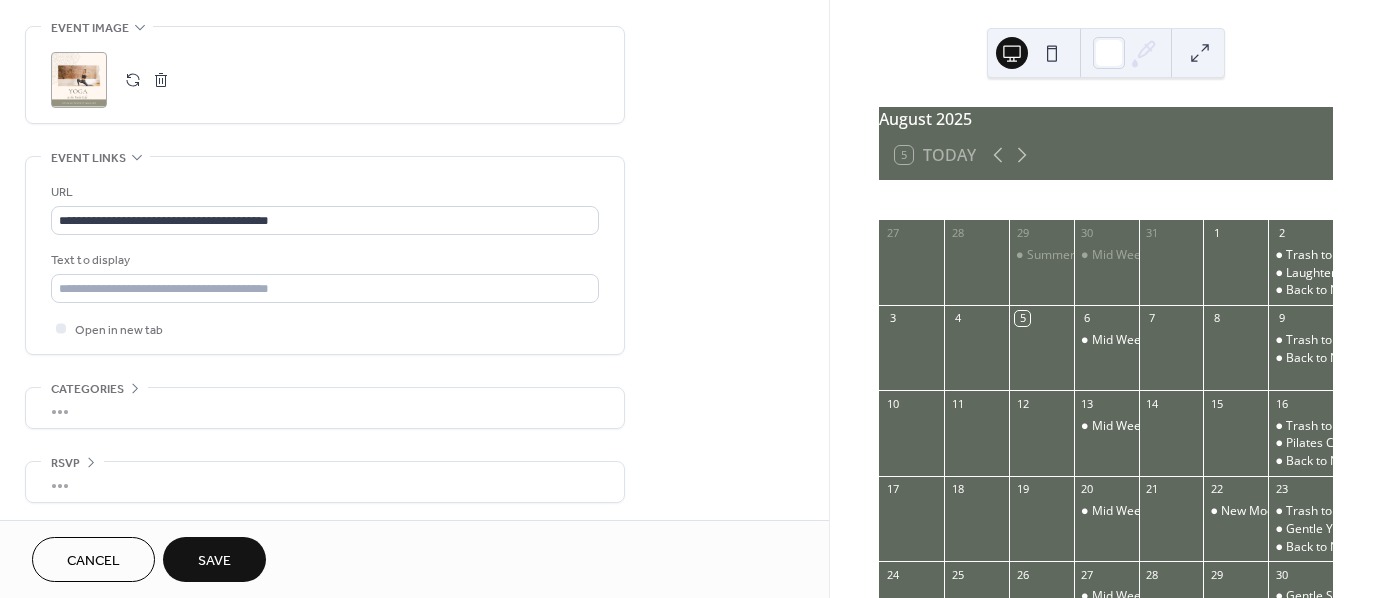 drag, startPoint x: 232, startPoint y: 563, endPoint x: 220, endPoint y: 567, distance: 12.649111 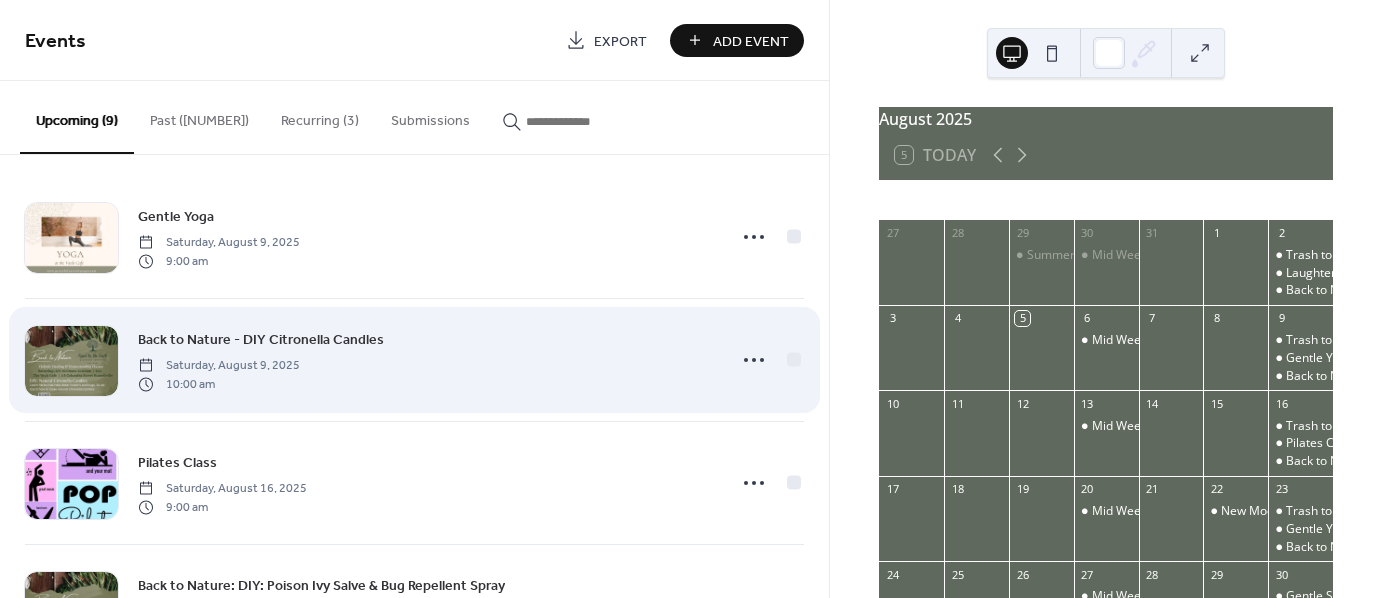 scroll, scrollTop: 0, scrollLeft: 0, axis: both 